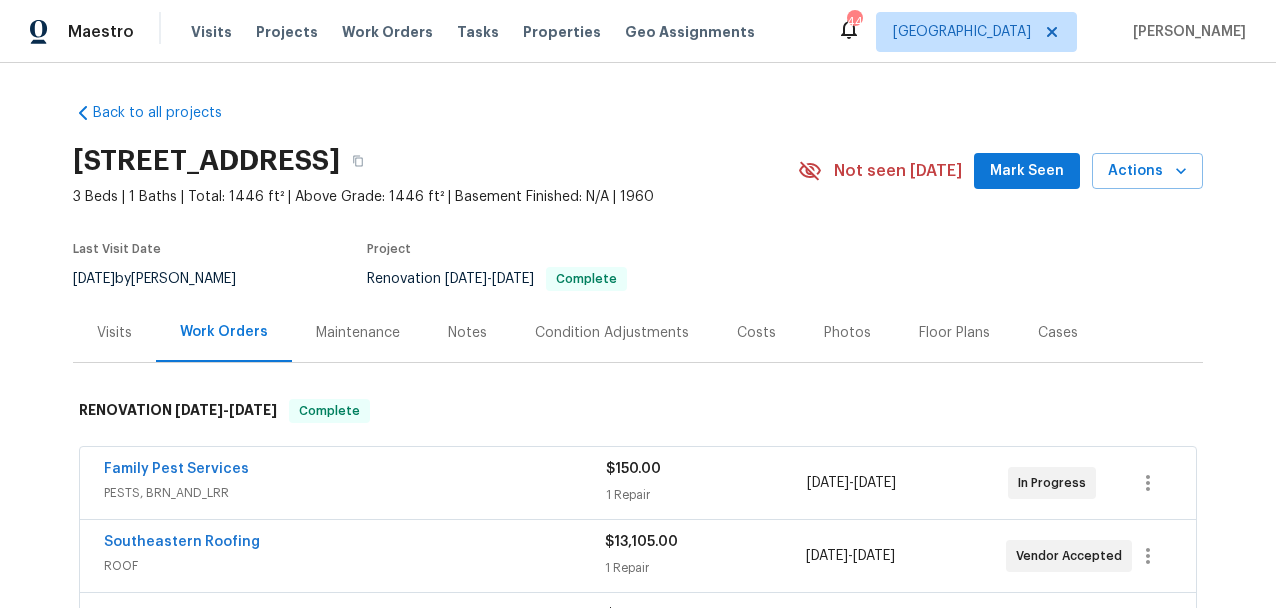 scroll, scrollTop: 0, scrollLeft: 0, axis: both 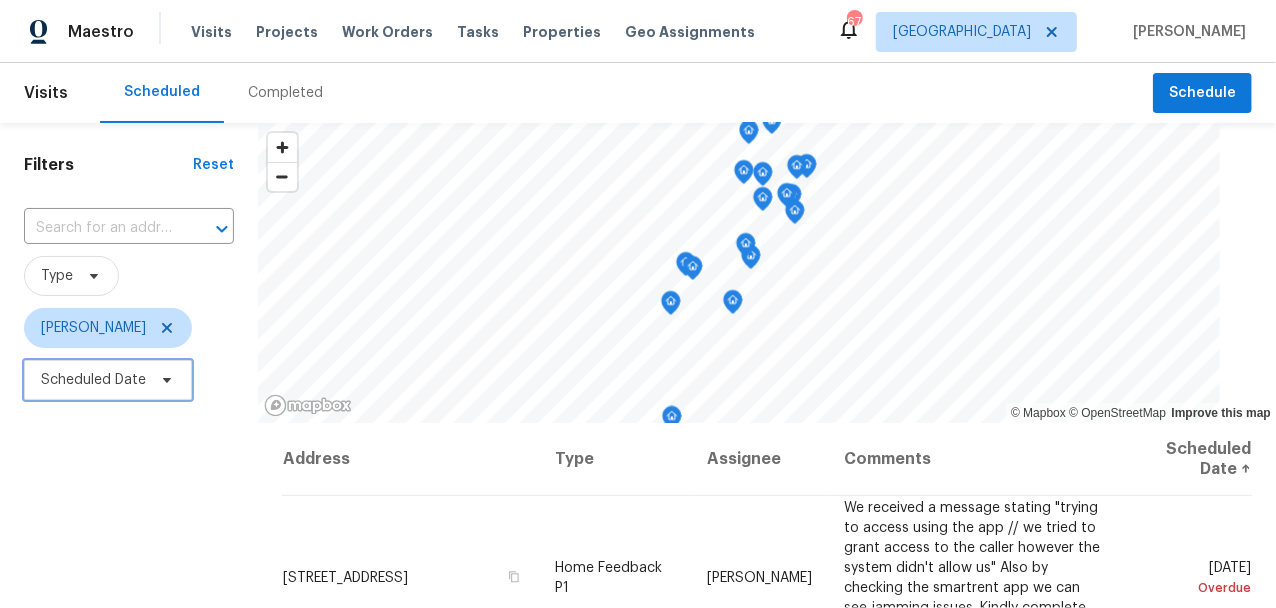 click on "Scheduled Date" at bounding box center [93, 380] 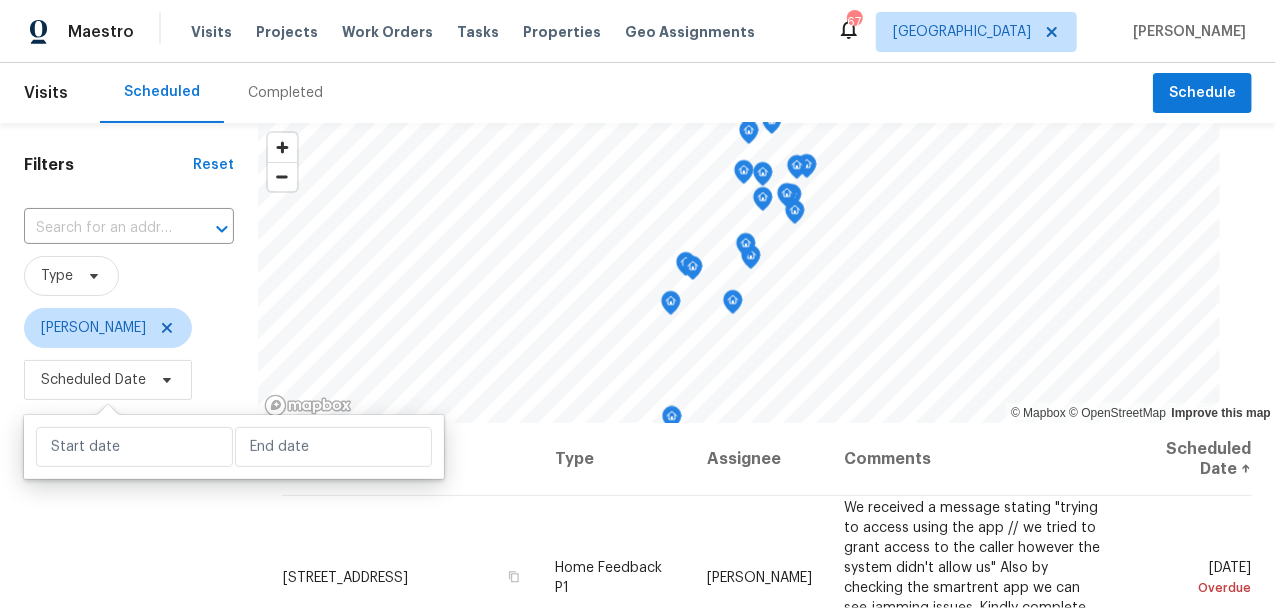 click at bounding box center [234, 447] 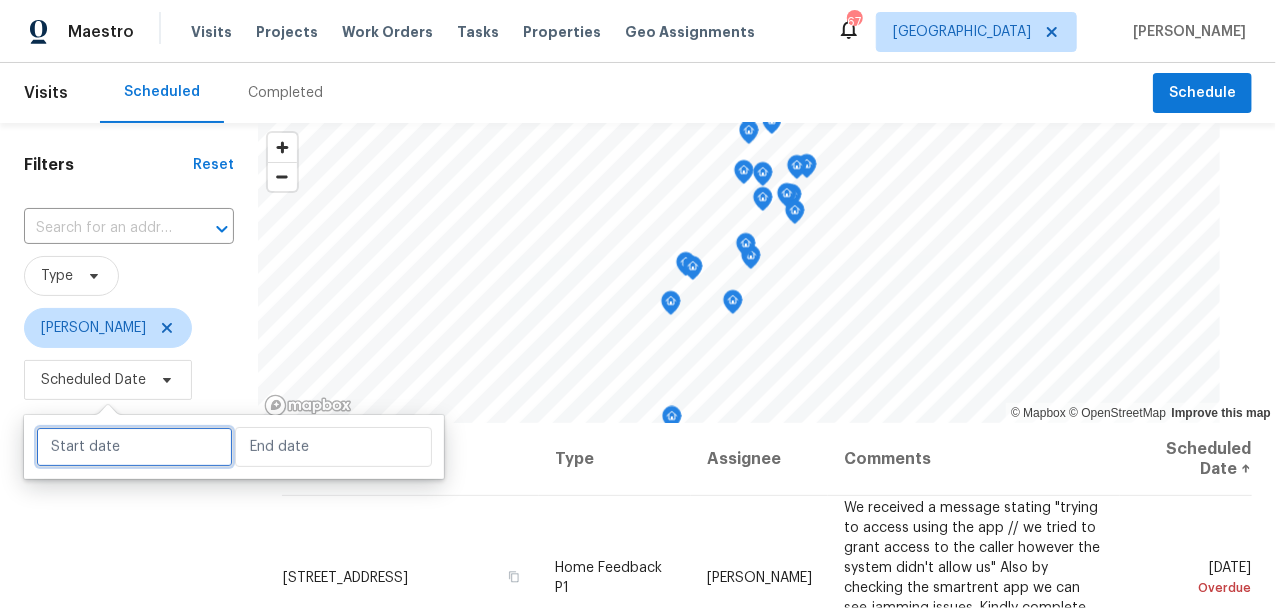 click at bounding box center (134, 447) 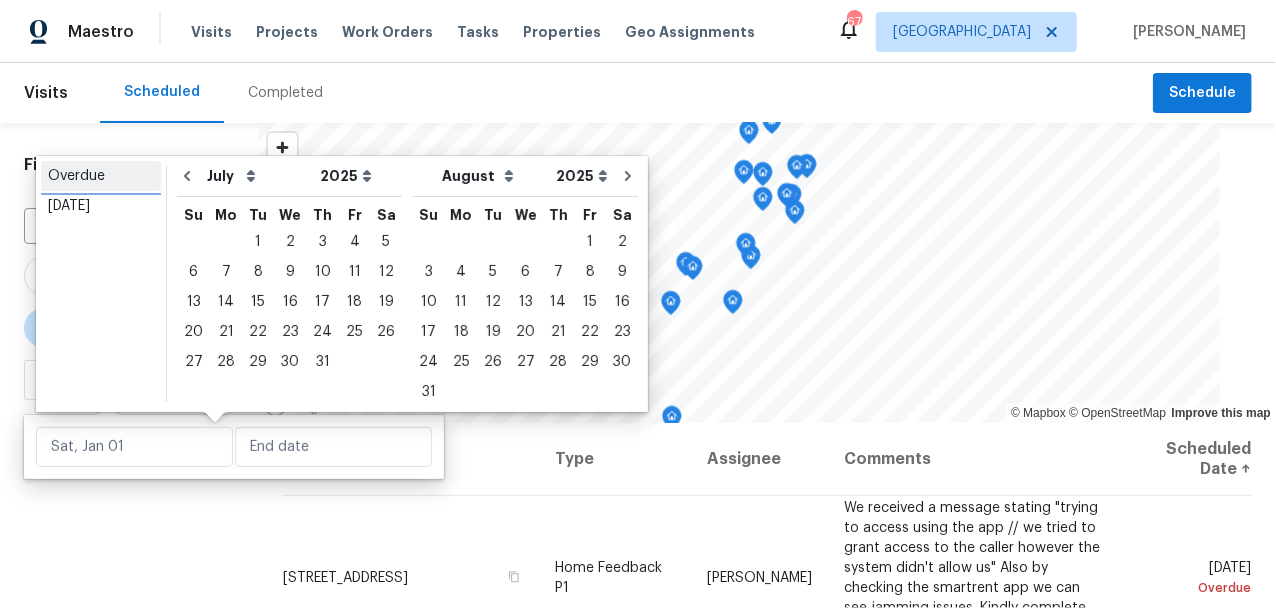 click on "Overdue" at bounding box center [101, 176] 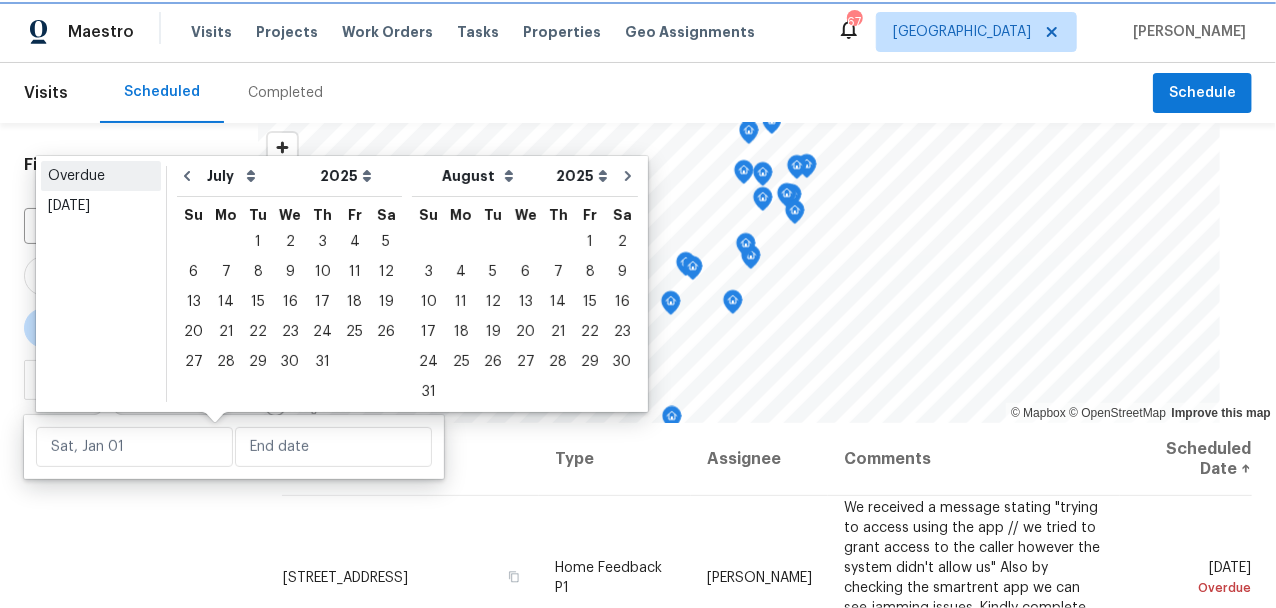 type on "Sun, Jun 15" 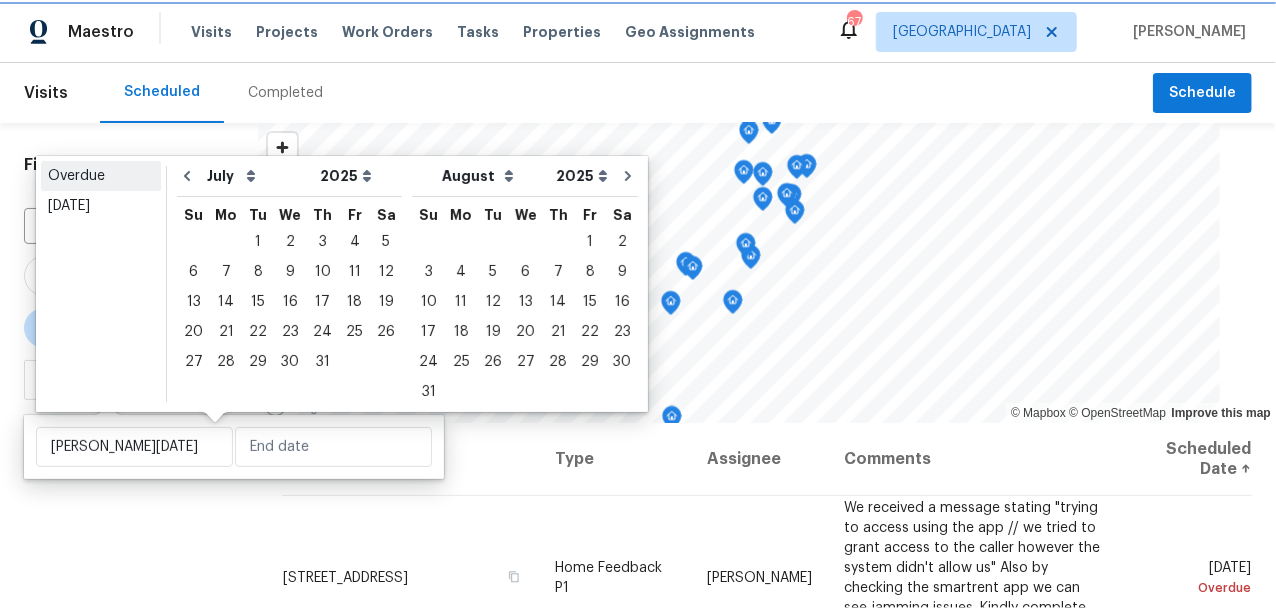 type on "Mon, Jul 14" 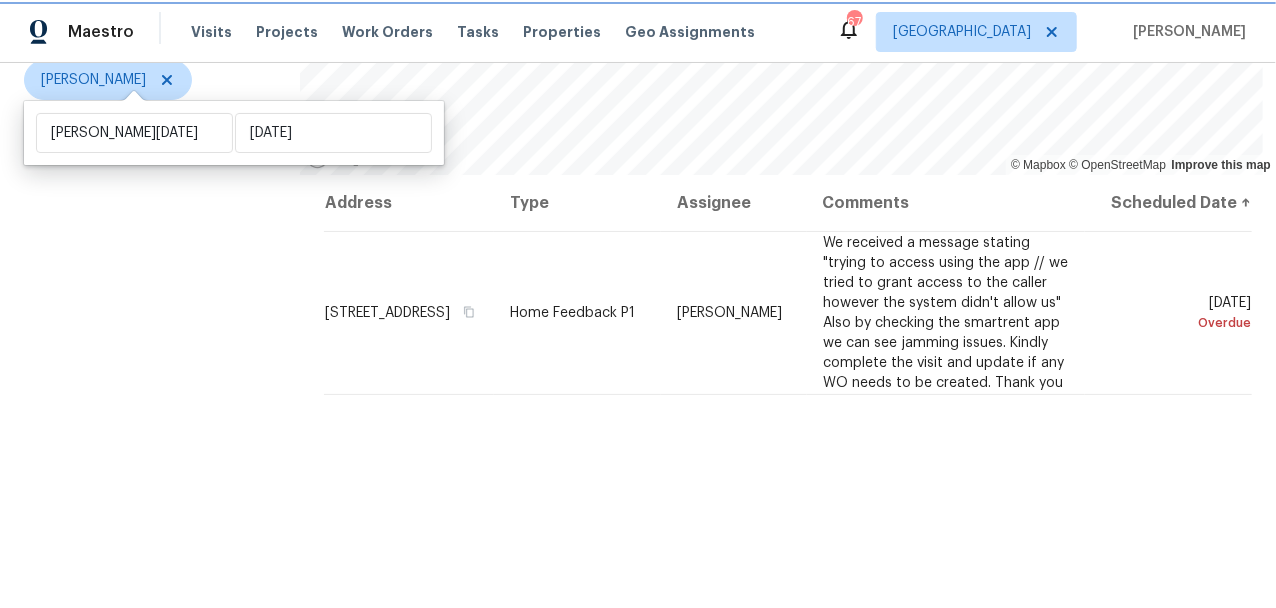 scroll, scrollTop: 314, scrollLeft: 0, axis: vertical 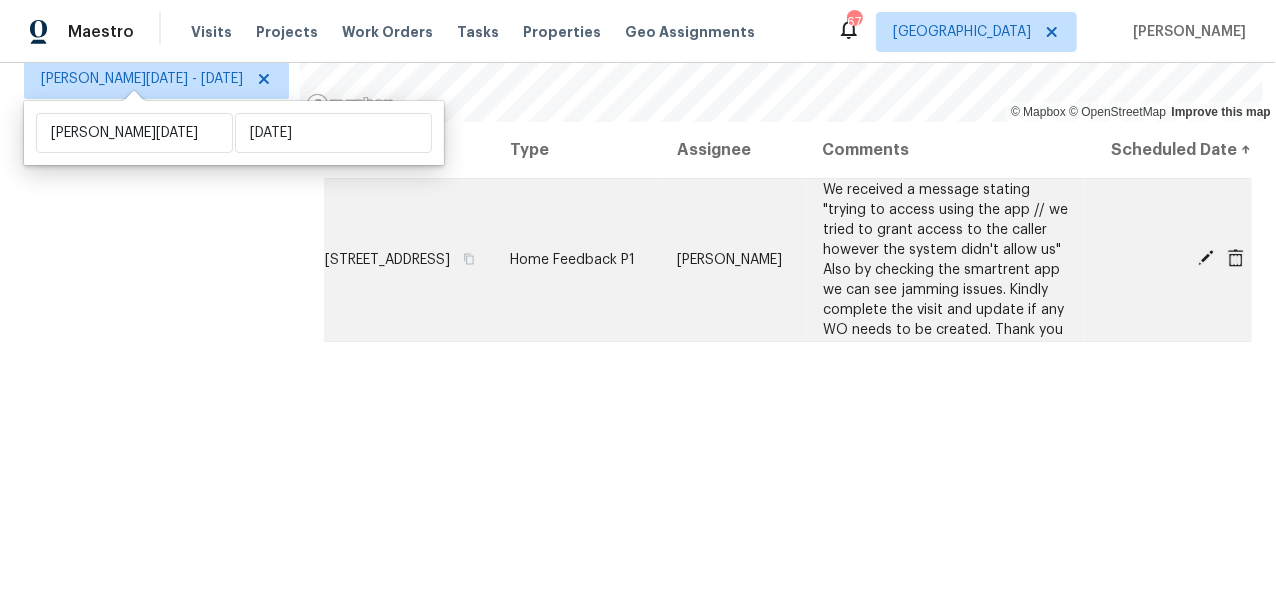 click 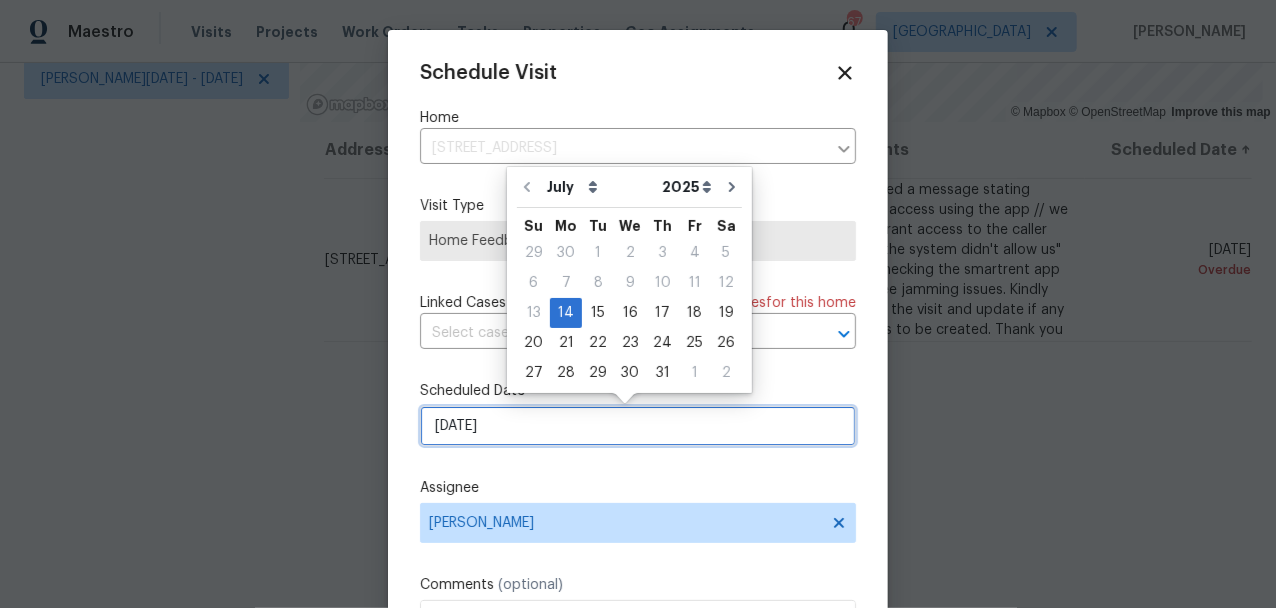 click on "7/14/2025" at bounding box center [638, 426] 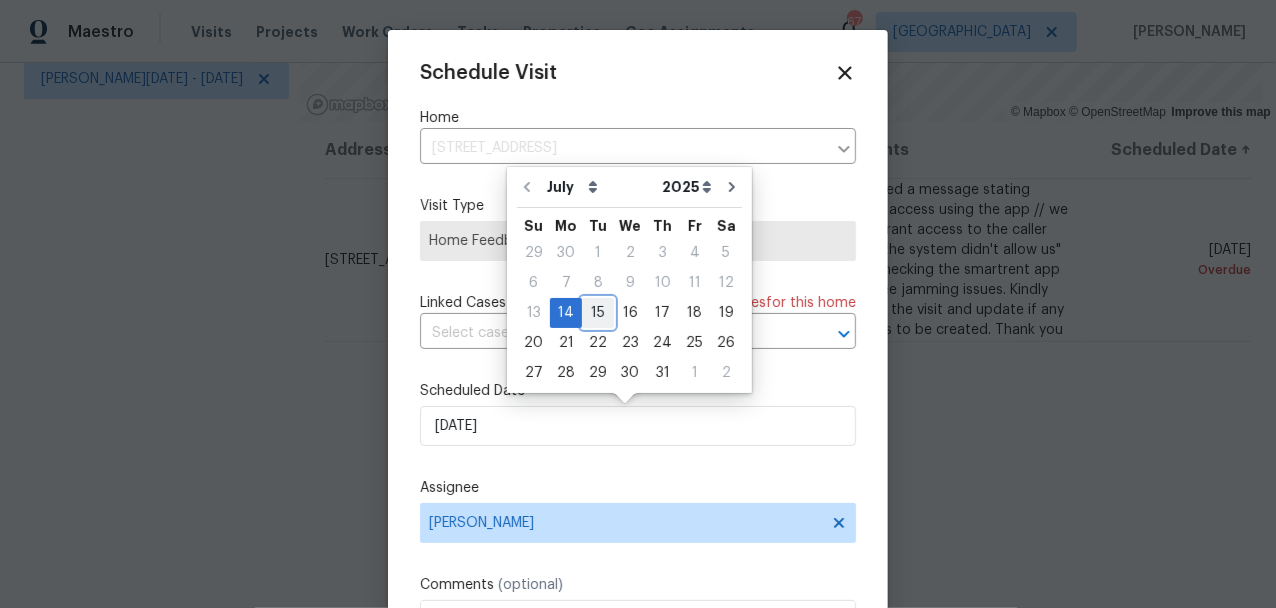 click on "15" at bounding box center [598, 313] 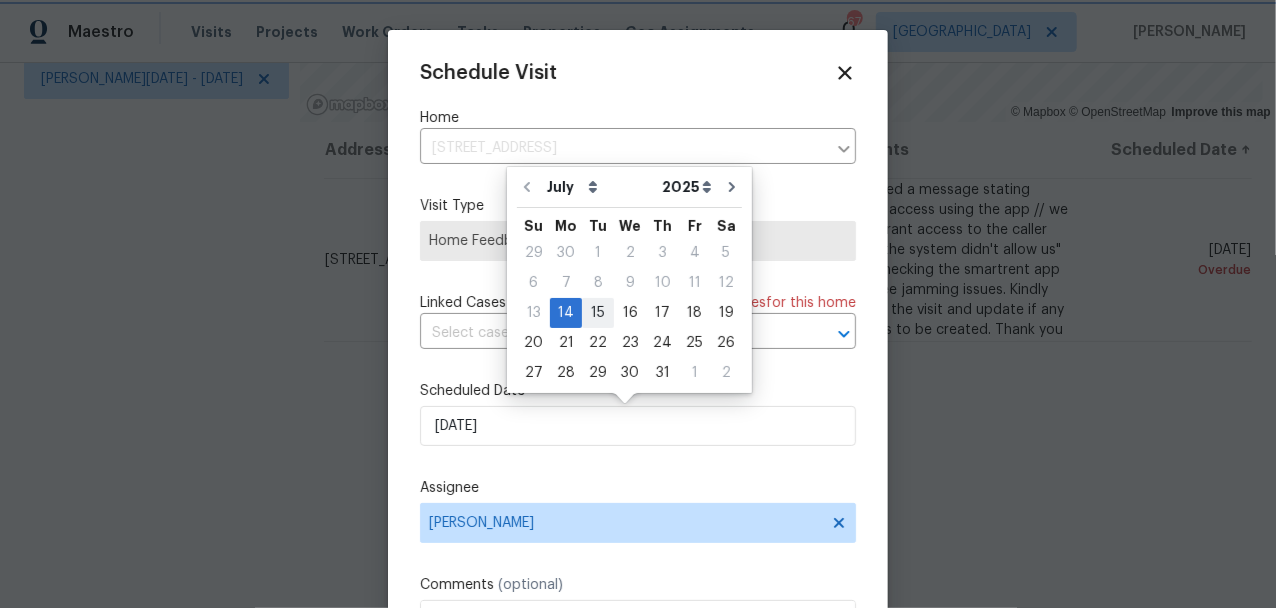 type on "[DATE]" 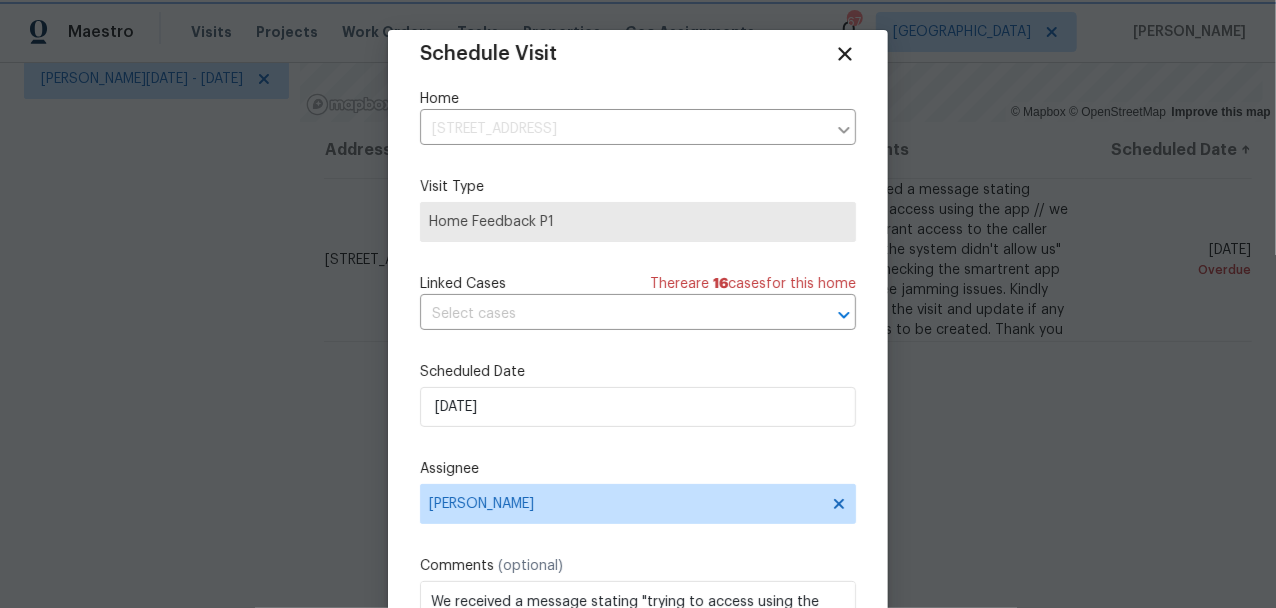 scroll, scrollTop: 36, scrollLeft: 0, axis: vertical 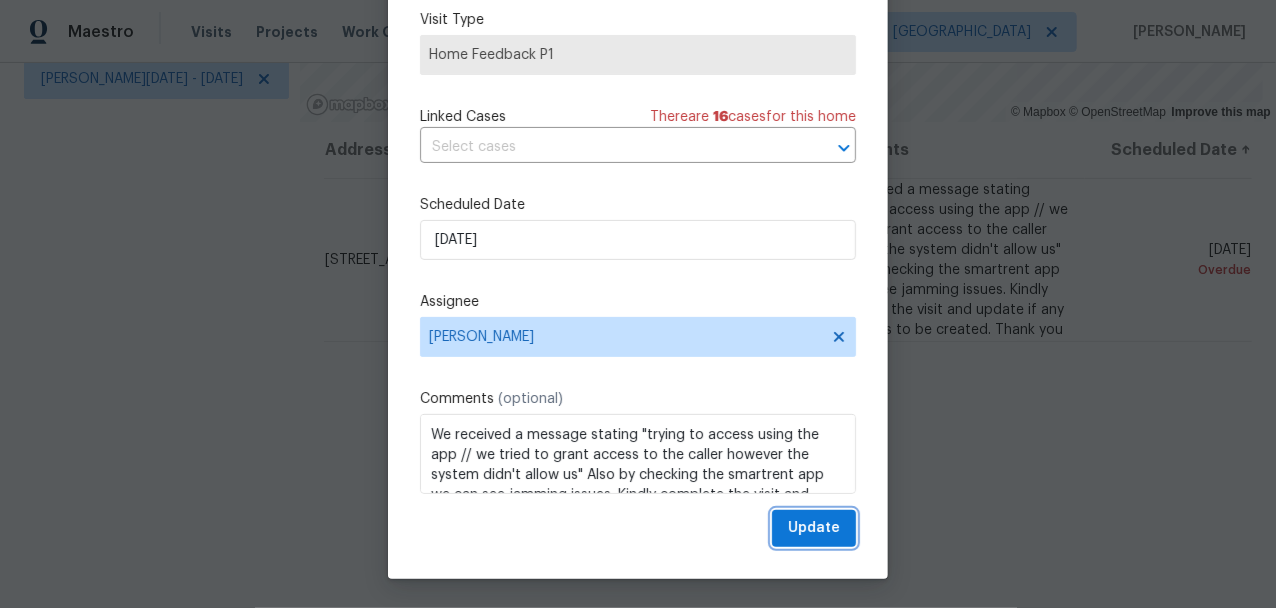 click on "Update" at bounding box center [814, 528] 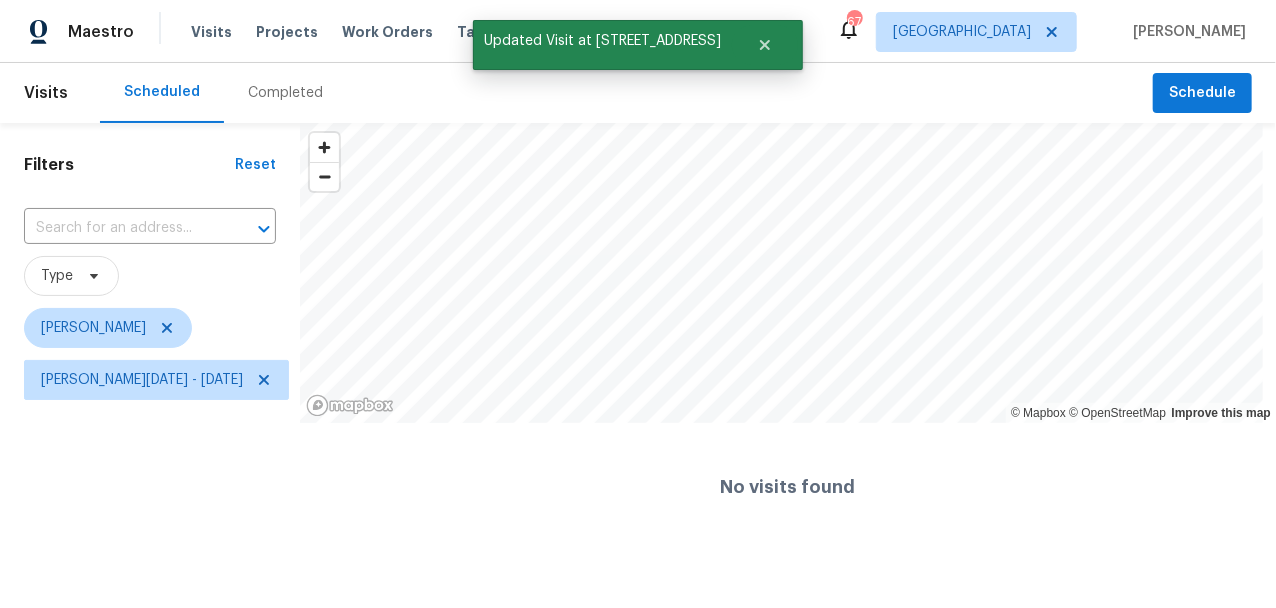 scroll, scrollTop: 0, scrollLeft: 0, axis: both 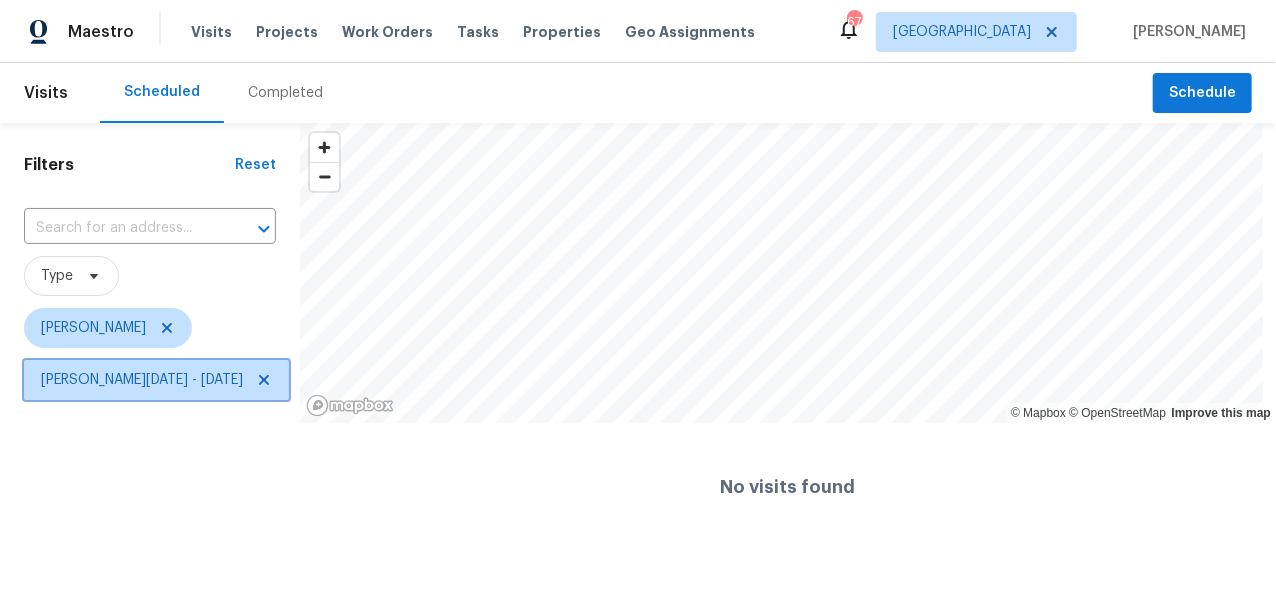 click on "[PERSON_NAME][DATE] - [DATE]" at bounding box center (142, 380) 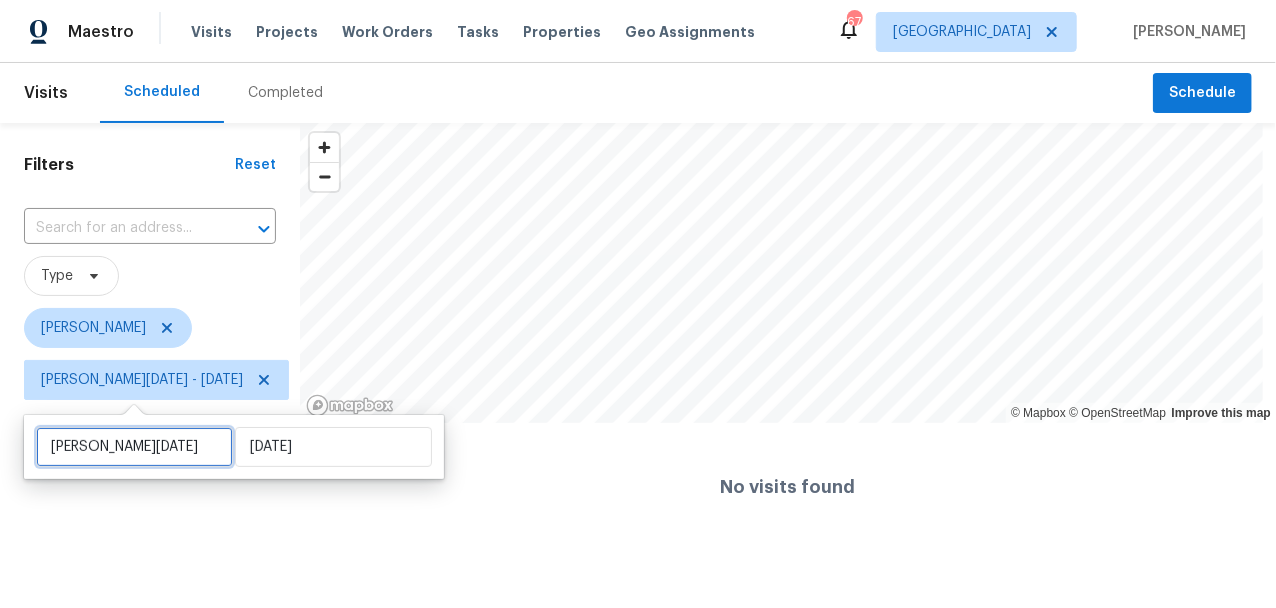select on "5" 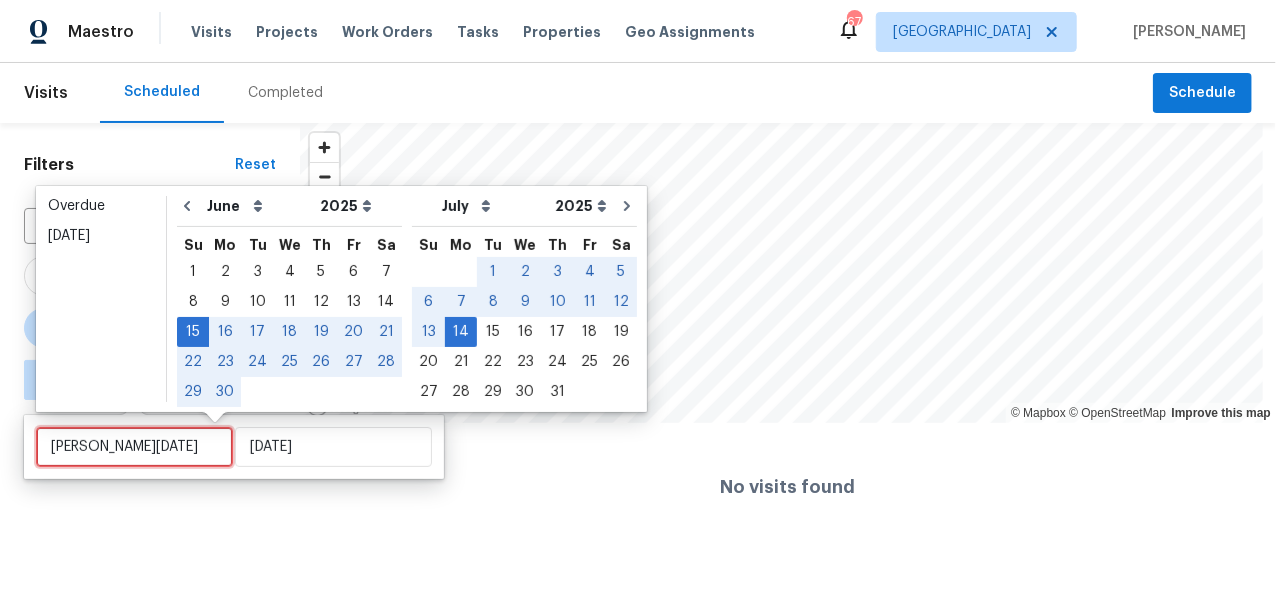 click on "[PERSON_NAME][DATE]" at bounding box center (134, 447) 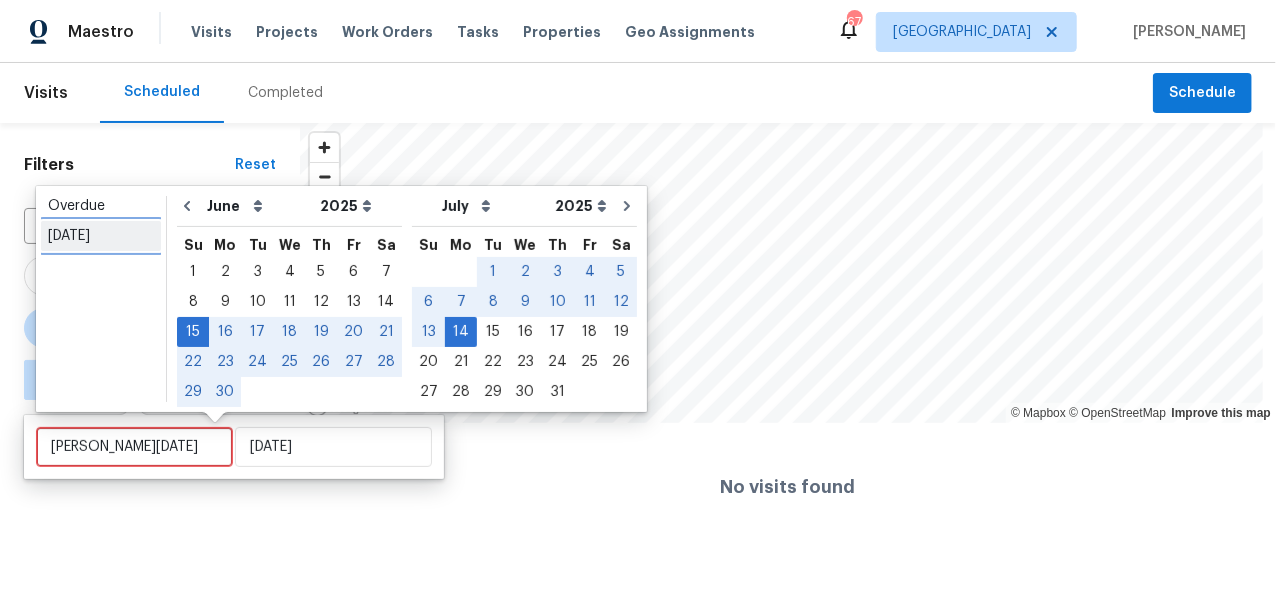 click on "[DATE]" at bounding box center [101, 236] 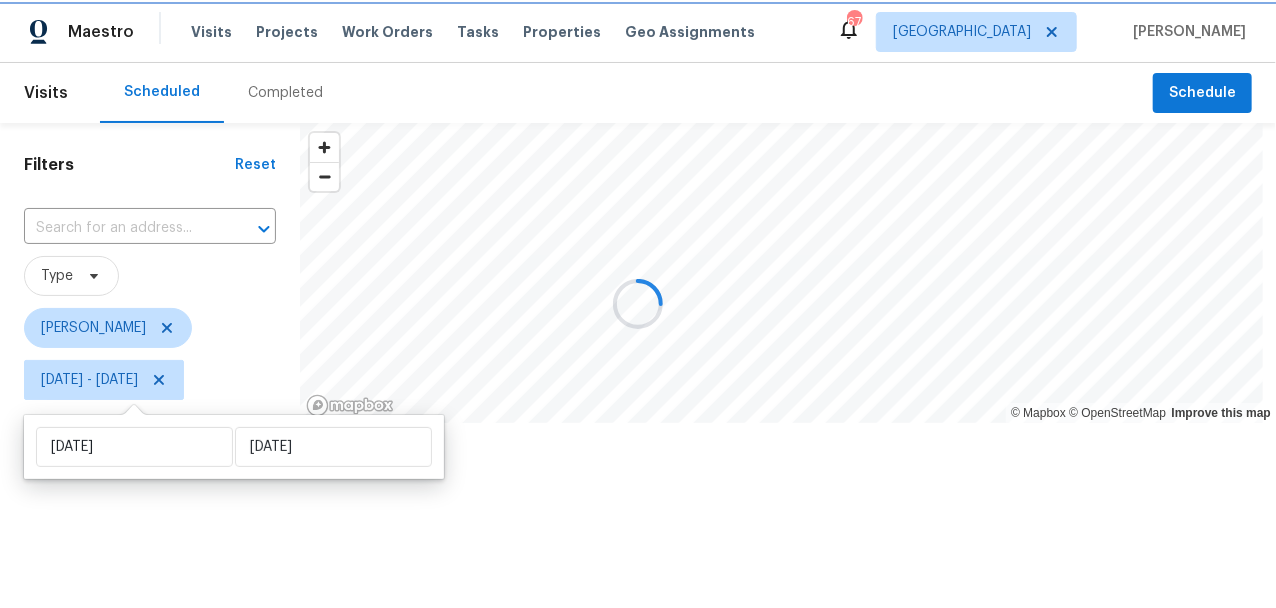 type on "[DATE]" 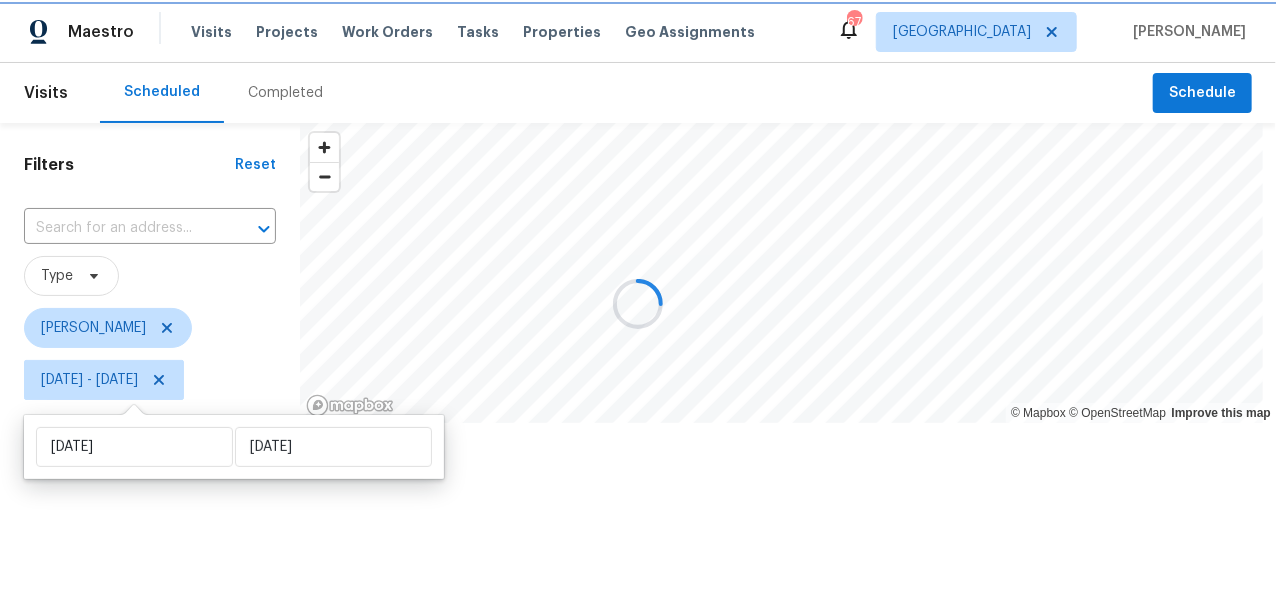 type on "[DATE]" 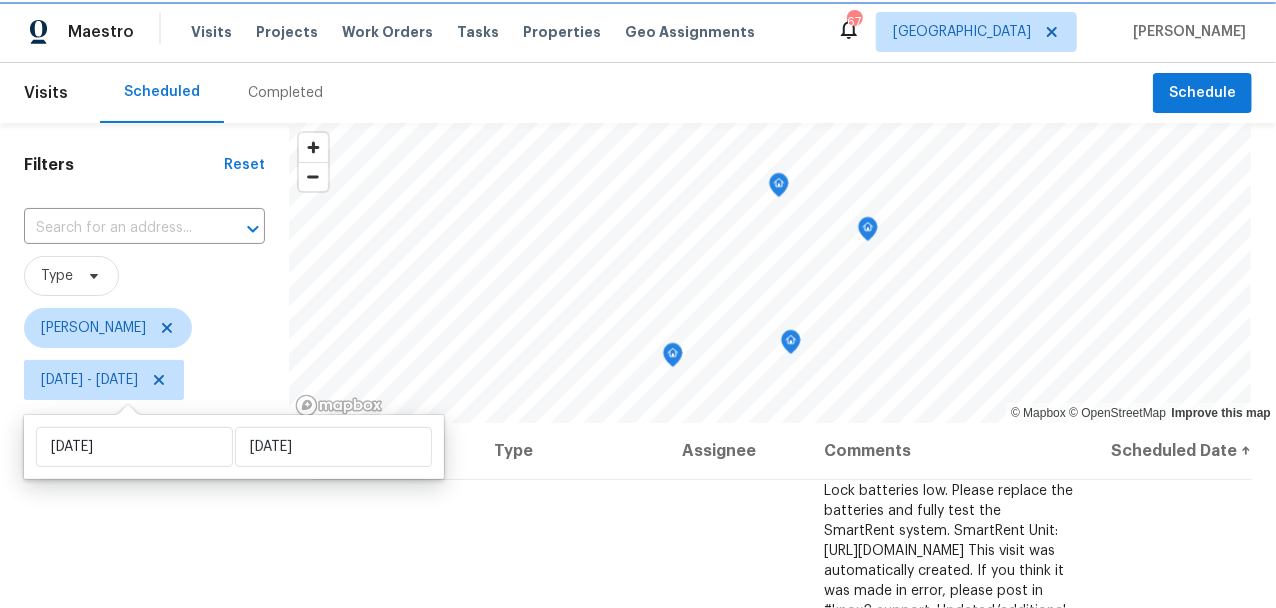 click on "Tue, Jul 15 - Tue, Jul 15" at bounding box center (89, 380) 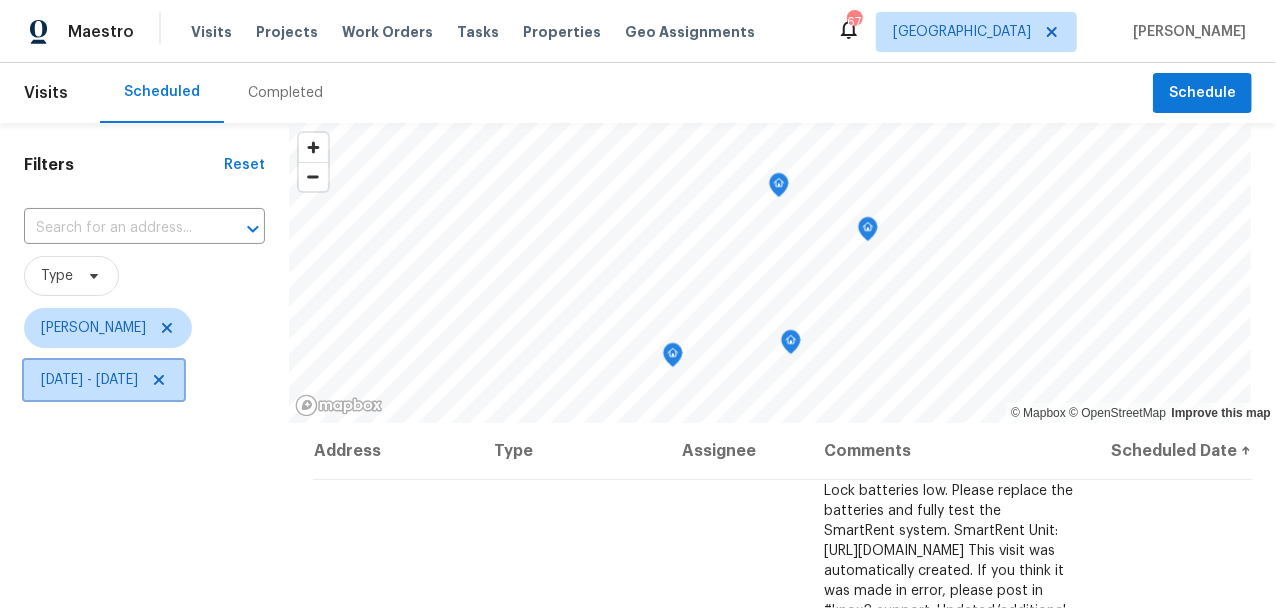 click on "Tue, Jul 15 - Tue, Jul 15" at bounding box center [89, 380] 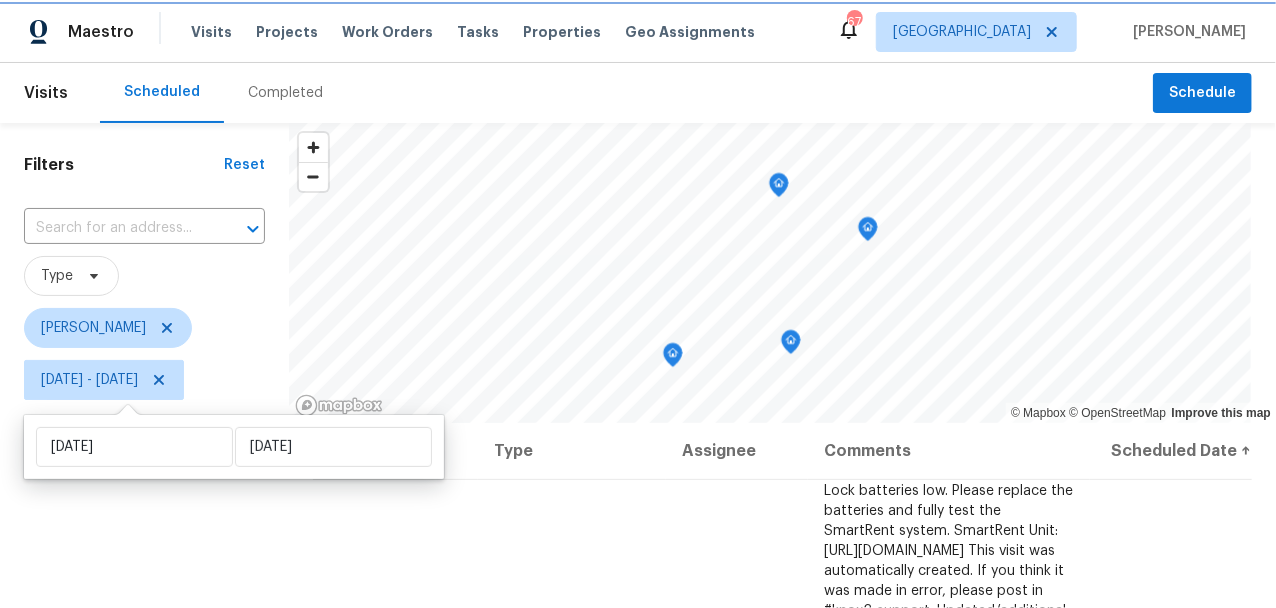 click at bounding box center [156, 380] 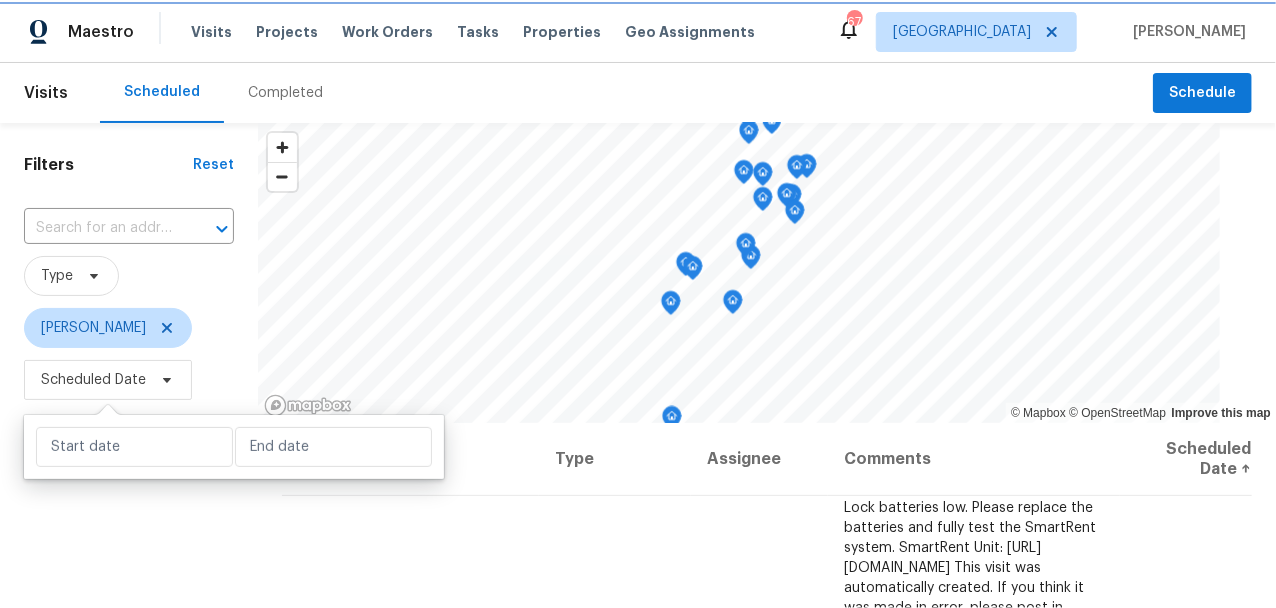 click on "Scheduled Date" at bounding box center [93, 380] 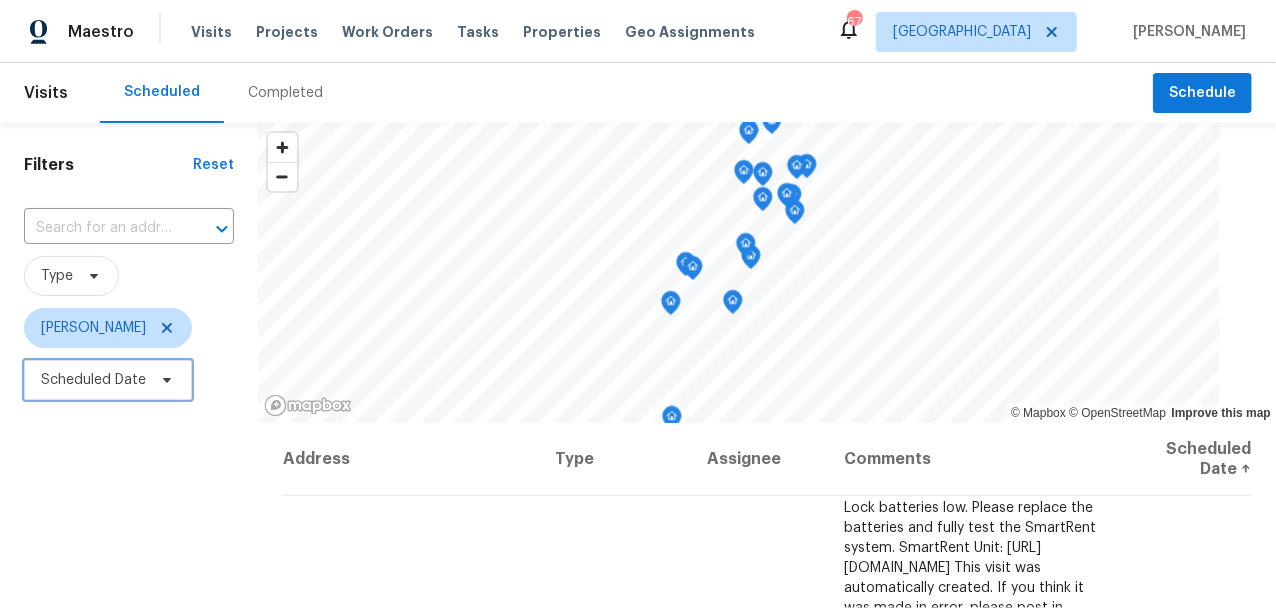click on "Scheduled Date" at bounding box center (93, 380) 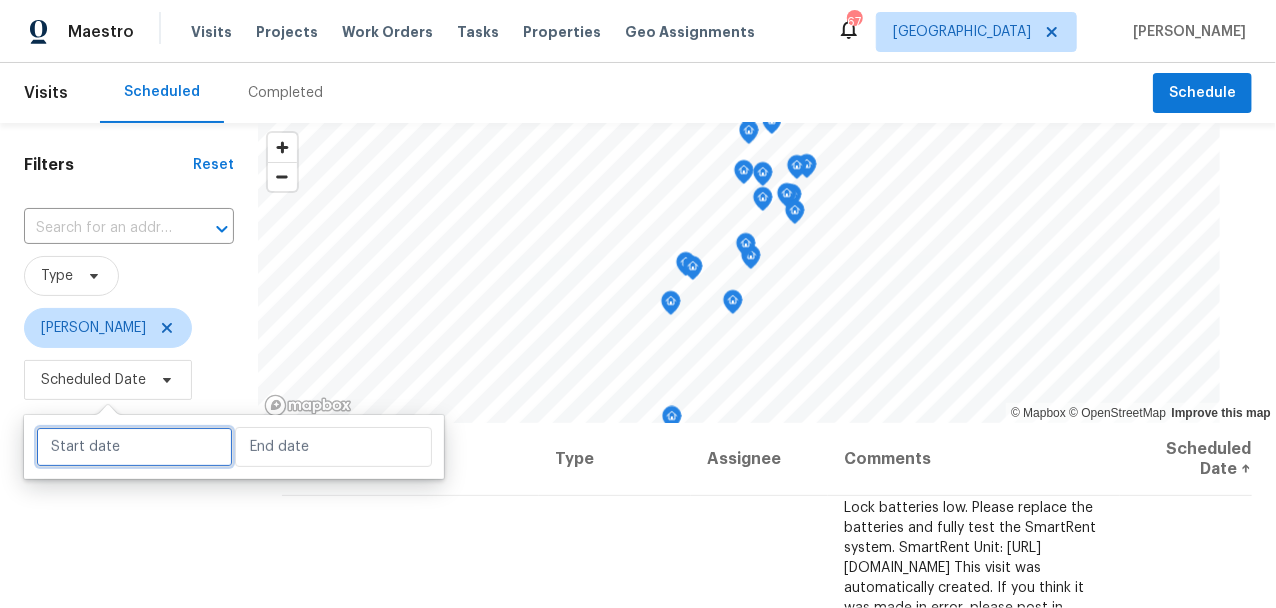 select on "6" 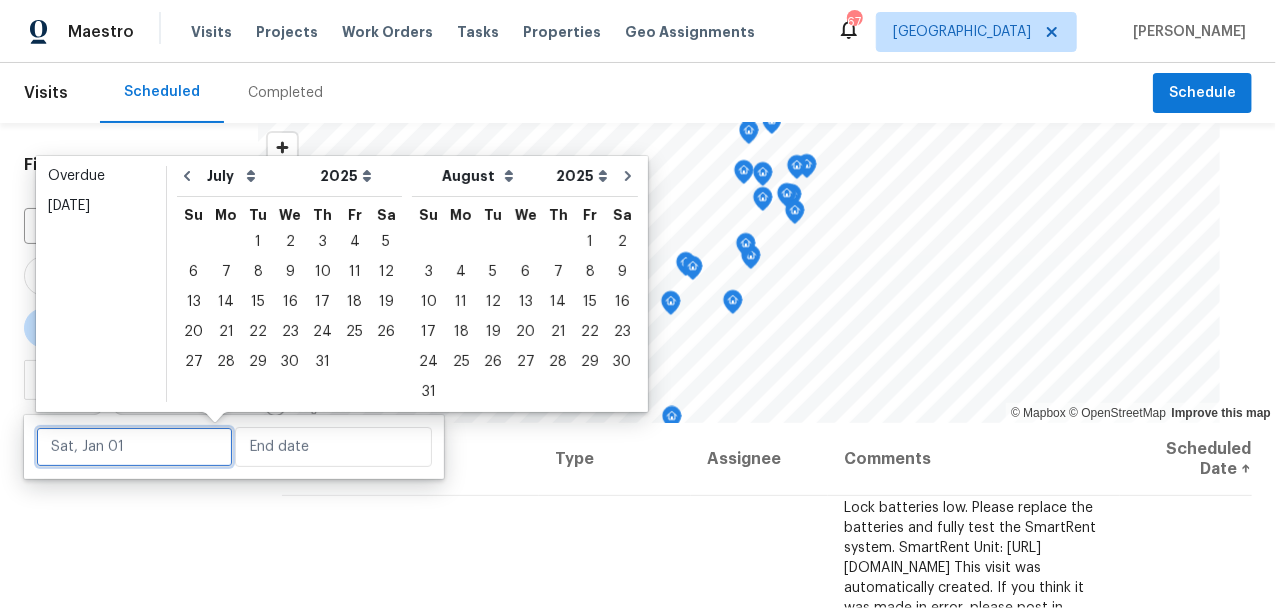 click at bounding box center (134, 447) 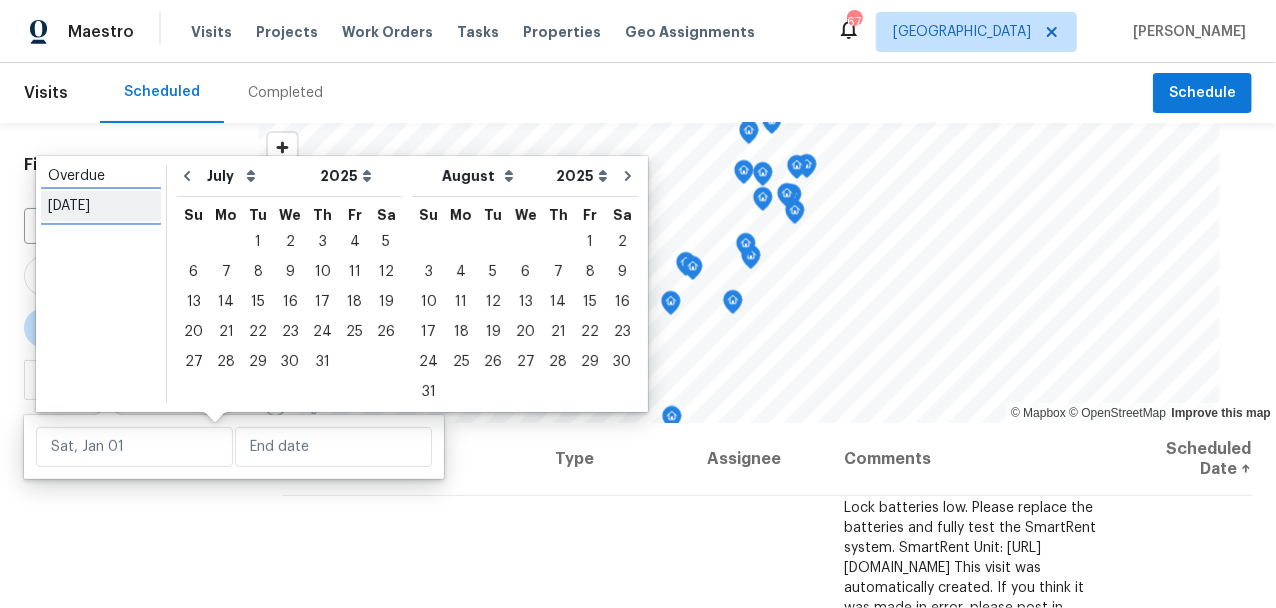 click on "Today" at bounding box center [101, 206] 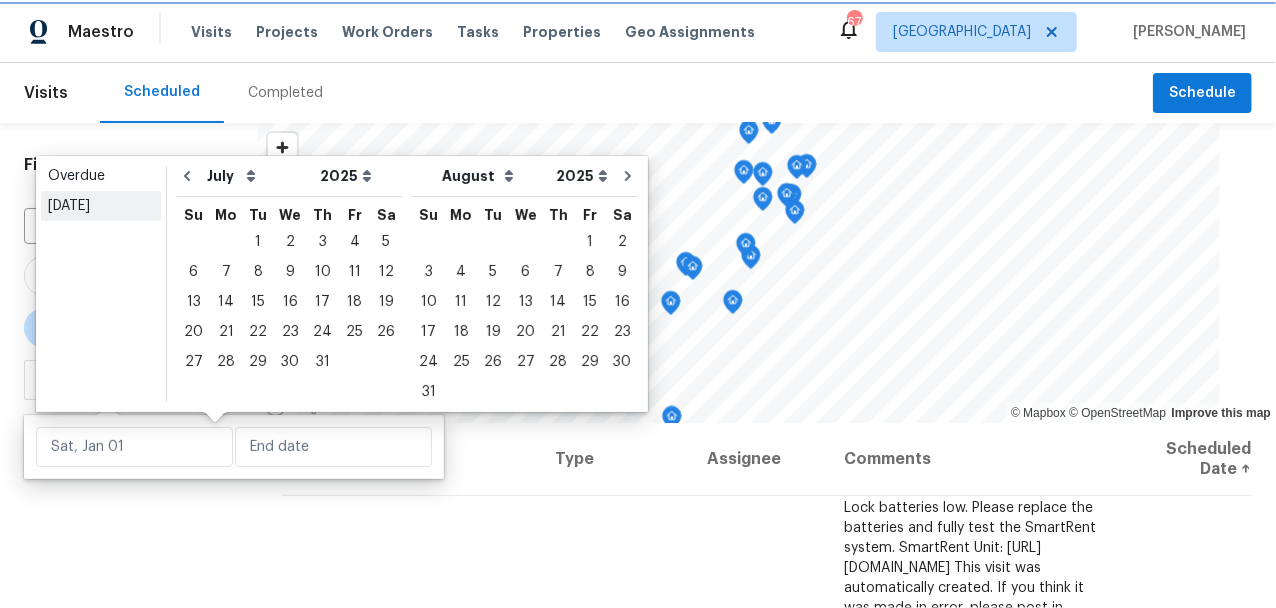 type on "Tue, Jul 15" 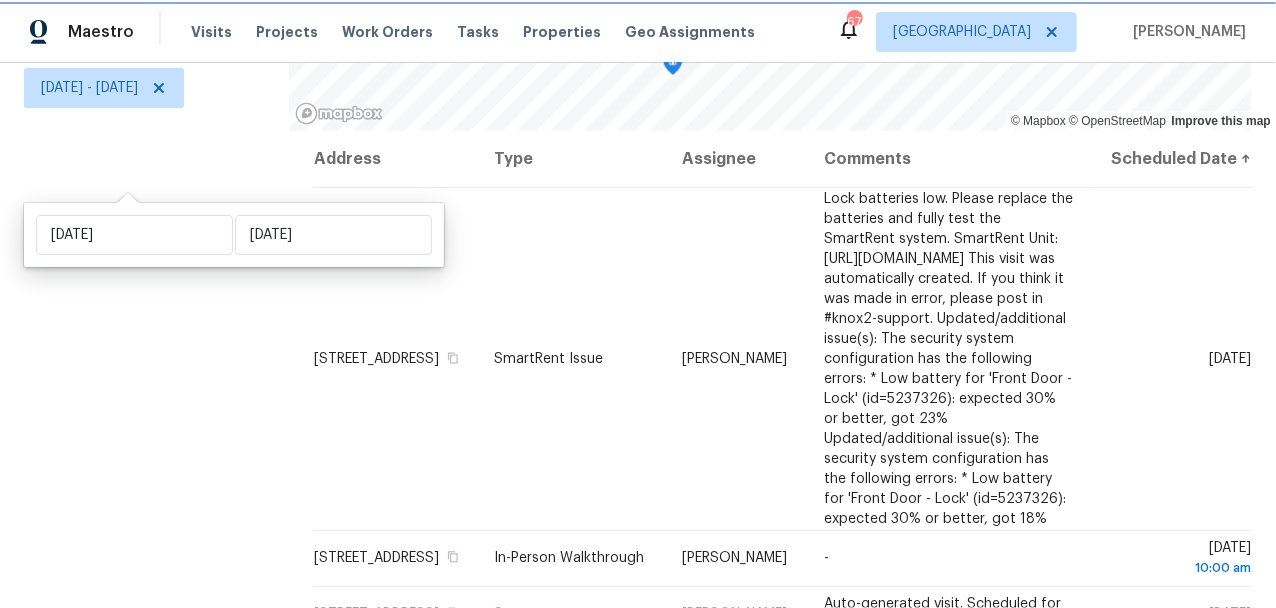 scroll, scrollTop: 314, scrollLeft: 0, axis: vertical 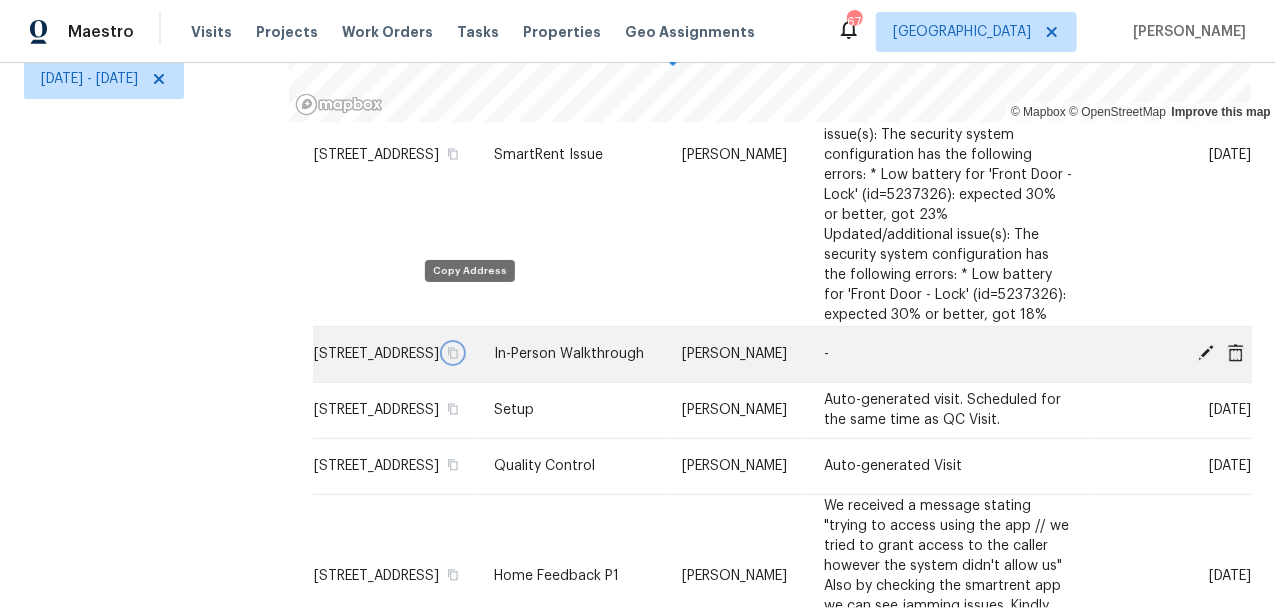click 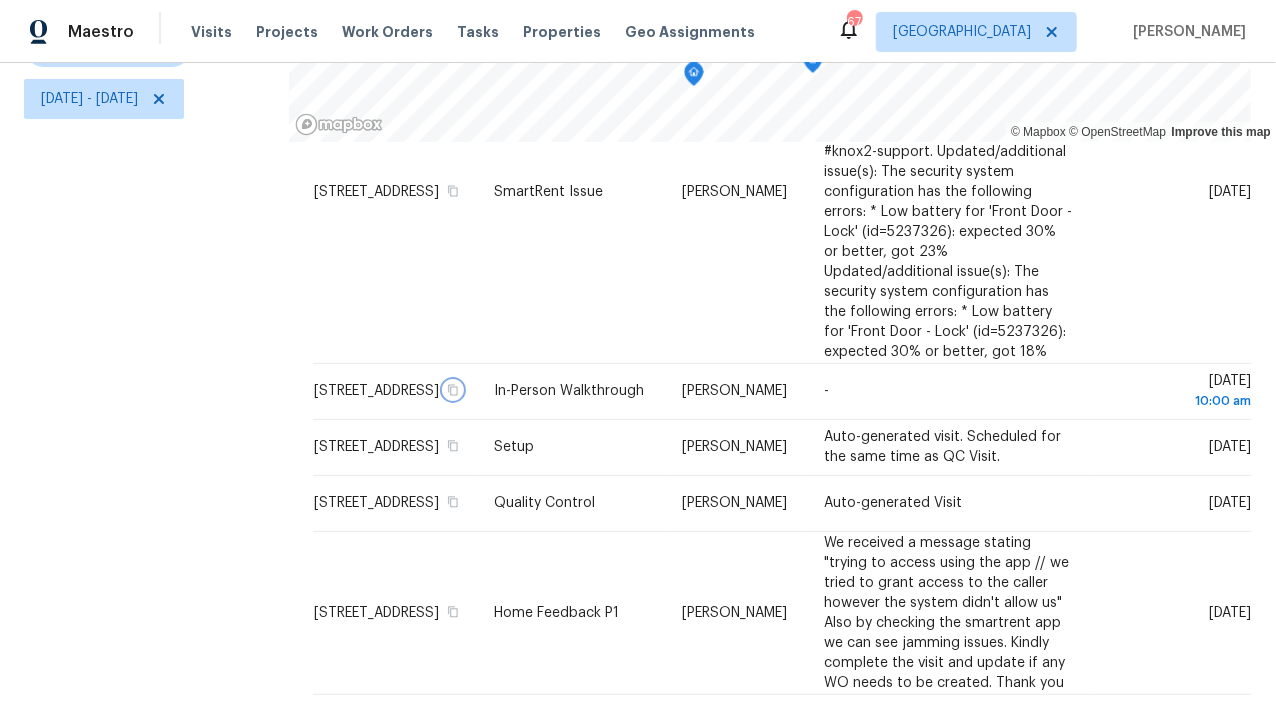 scroll, scrollTop: 294, scrollLeft: 0, axis: vertical 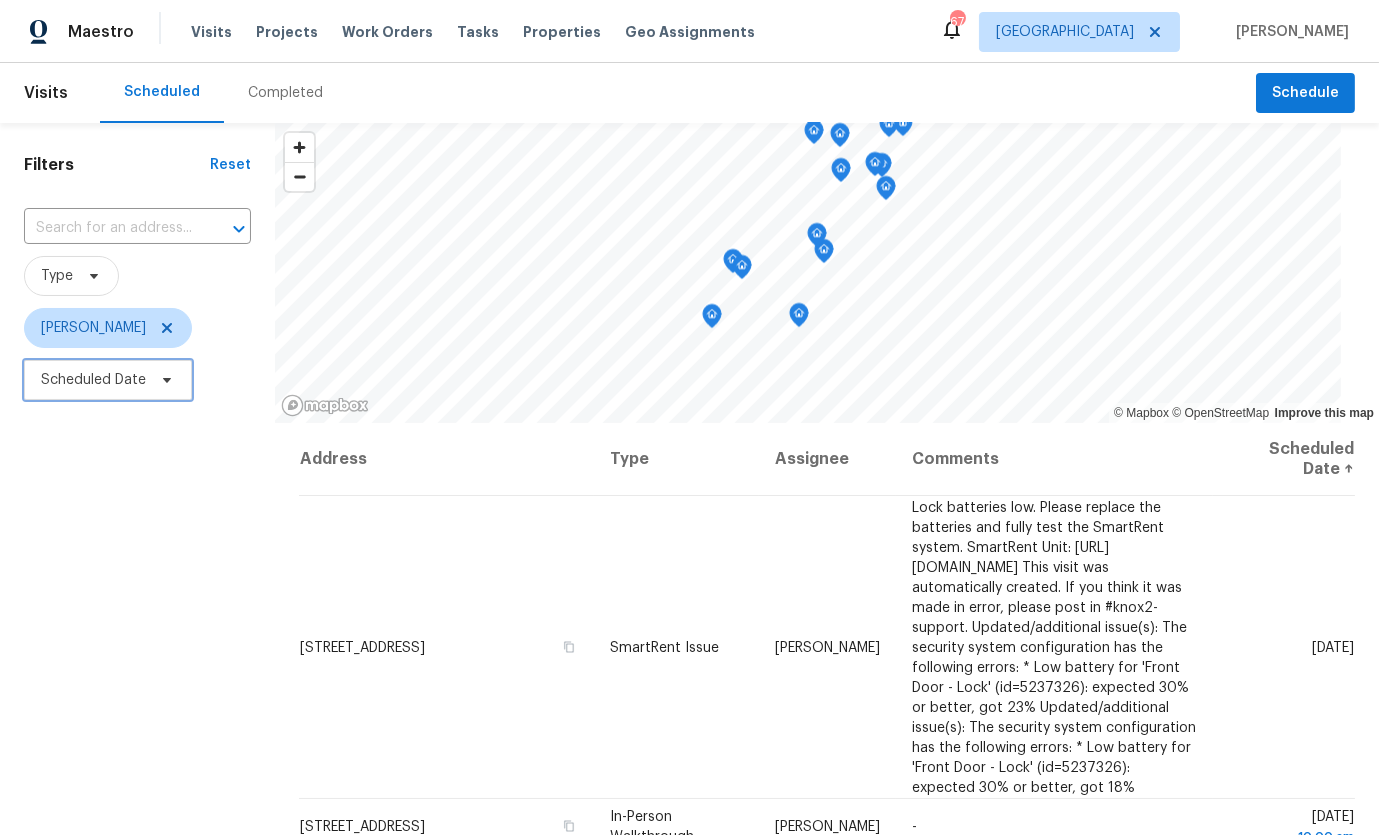 click on "Scheduled Date" at bounding box center [93, 380] 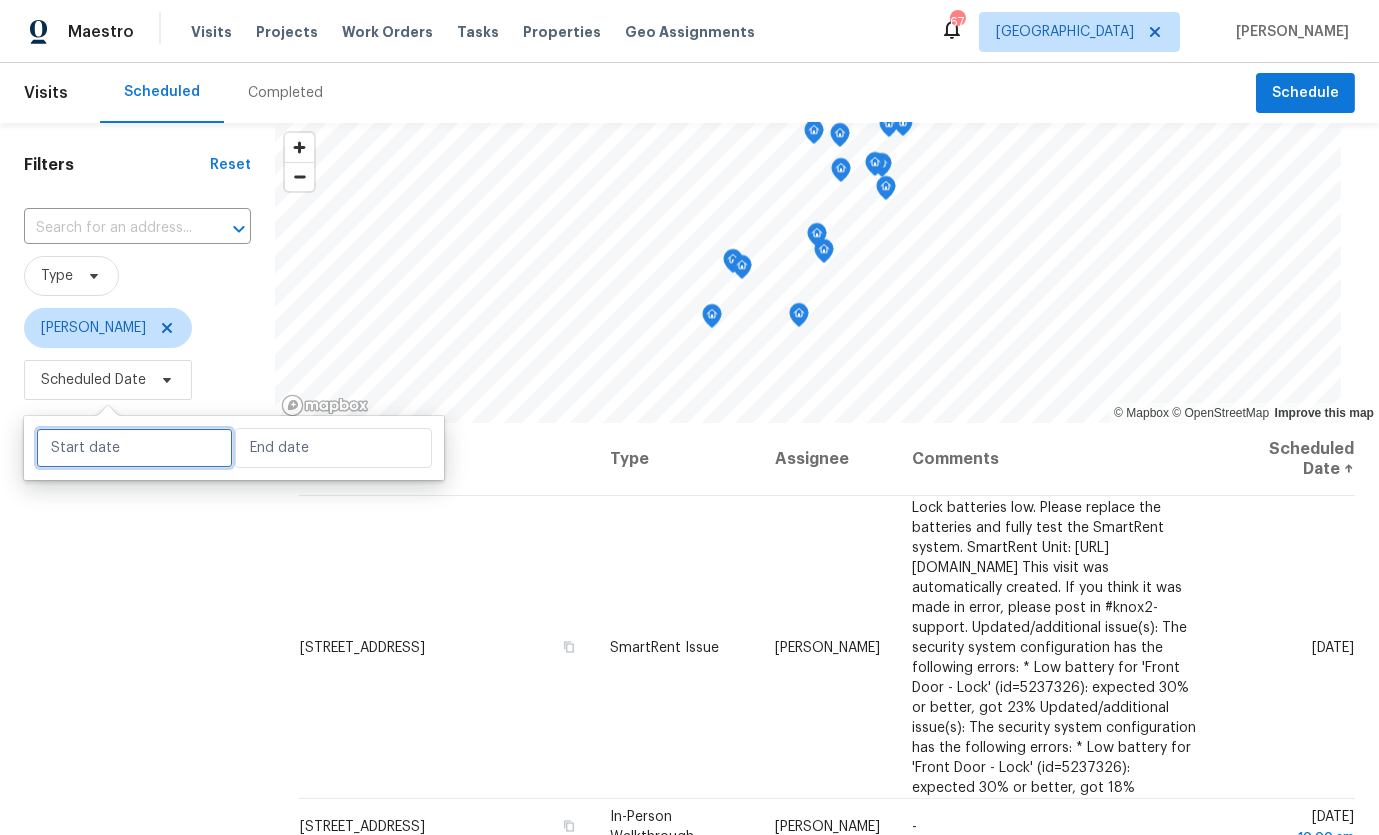 click at bounding box center [134, 448] 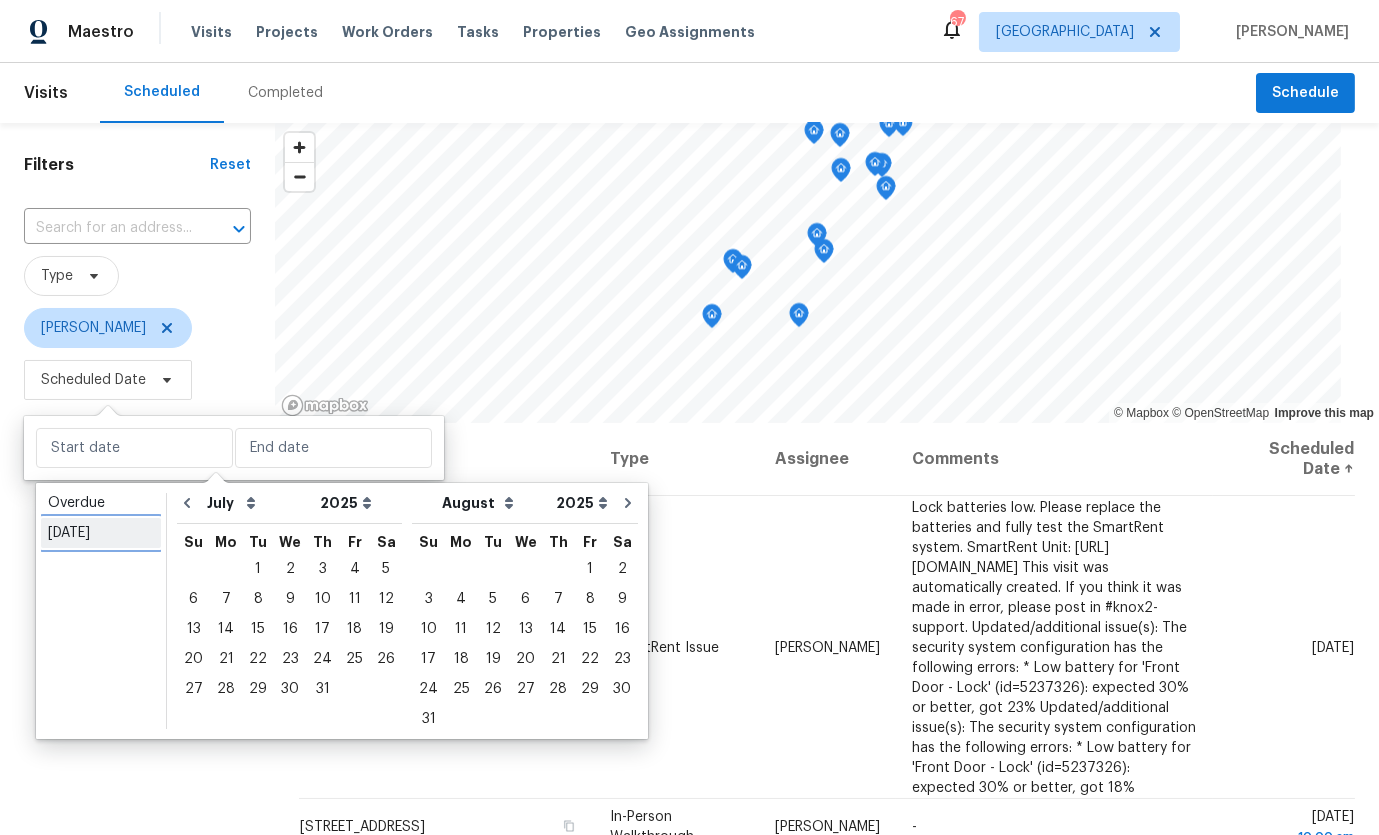 click on "Today" at bounding box center [101, 533] 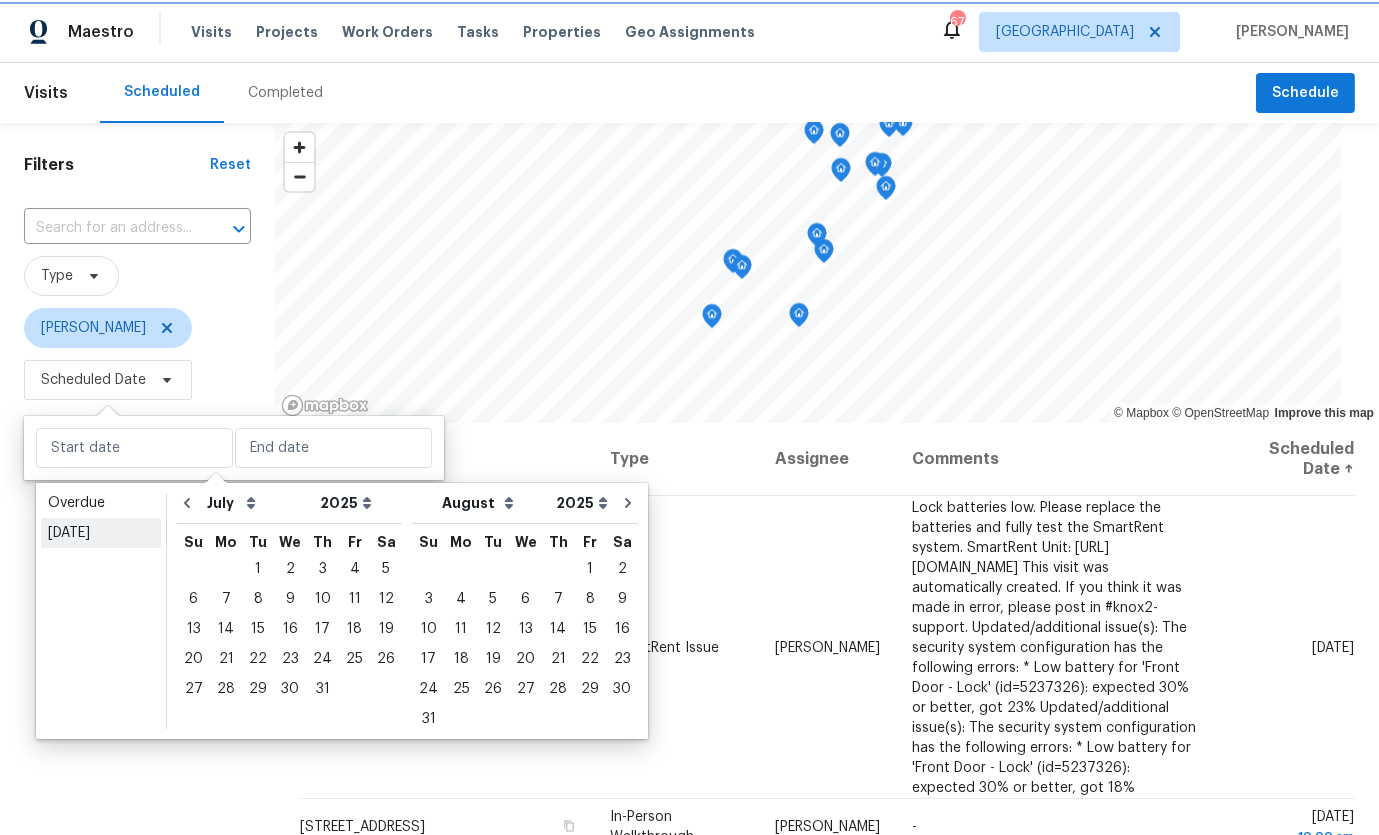 type on "Tue, Jul 15" 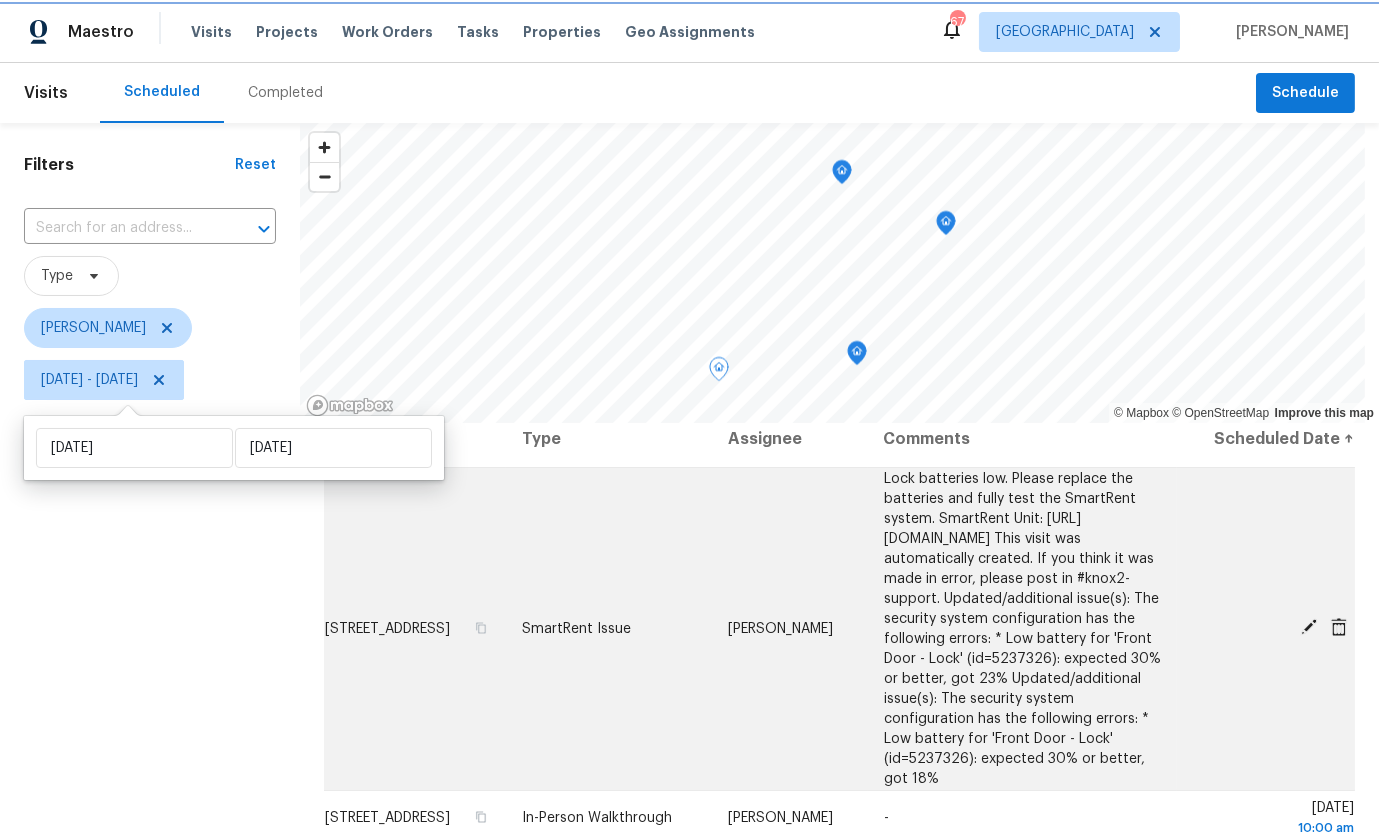 scroll, scrollTop: 14, scrollLeft: 0, axis: vertical 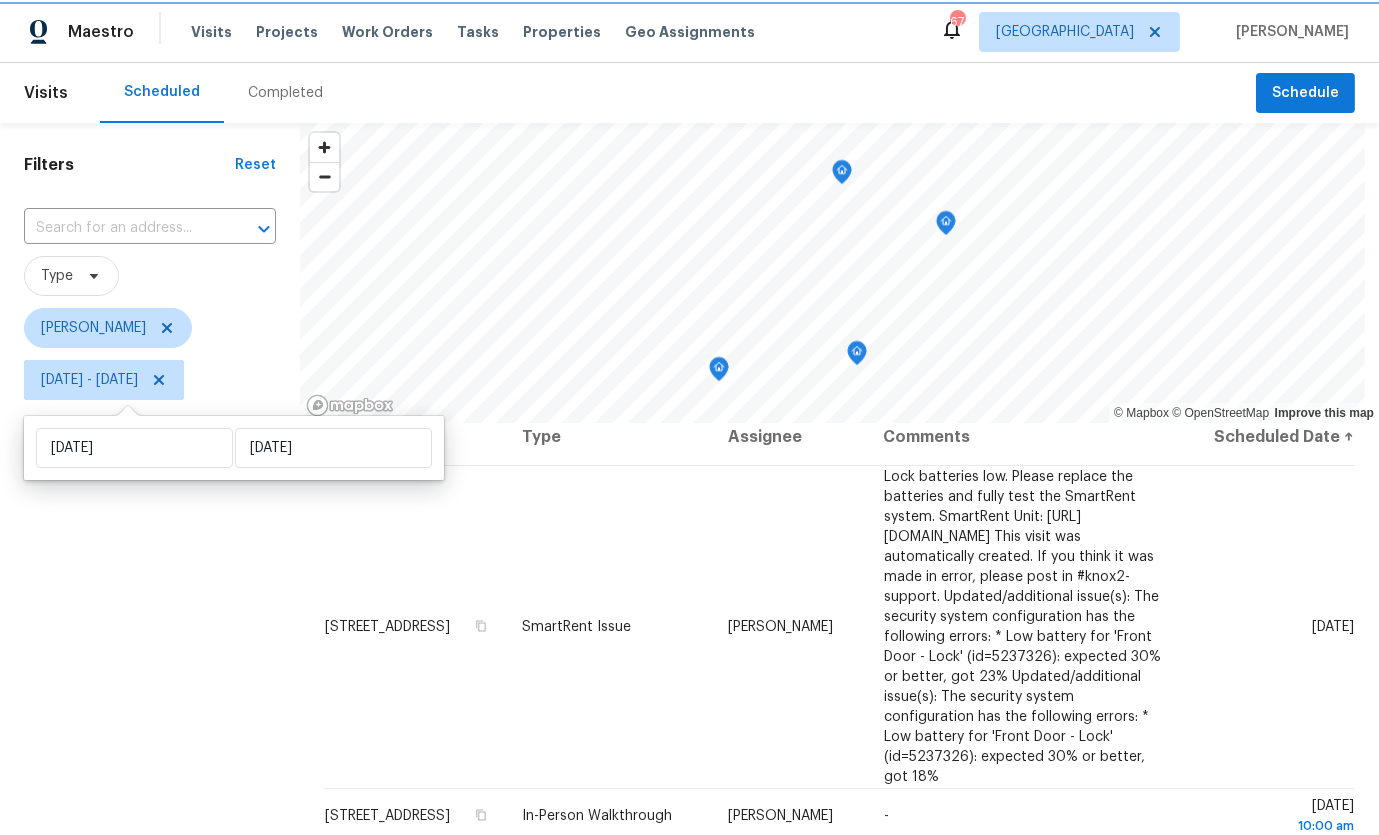 click 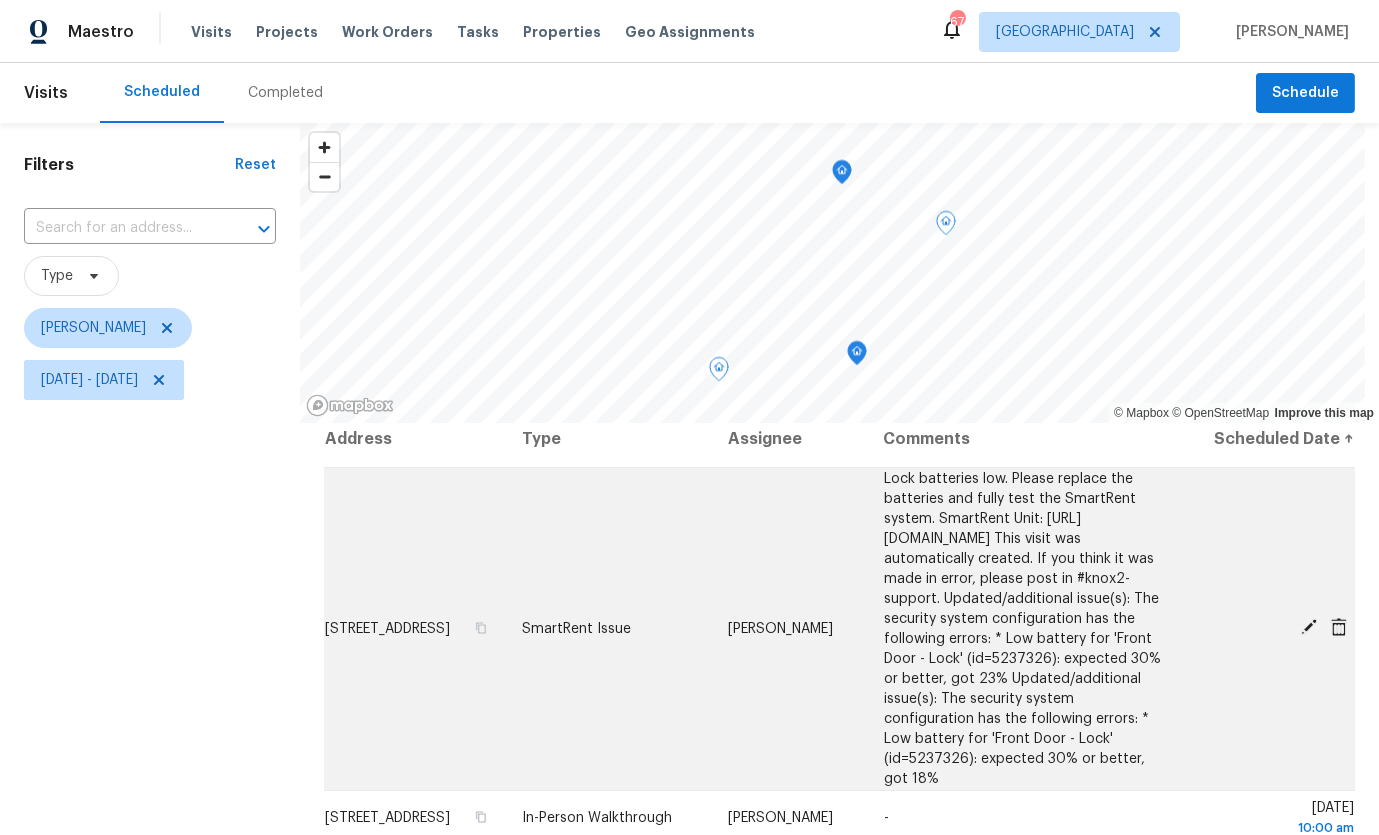 scroll, scrollTop: 14, scrollLeft: 0, axis: vertical 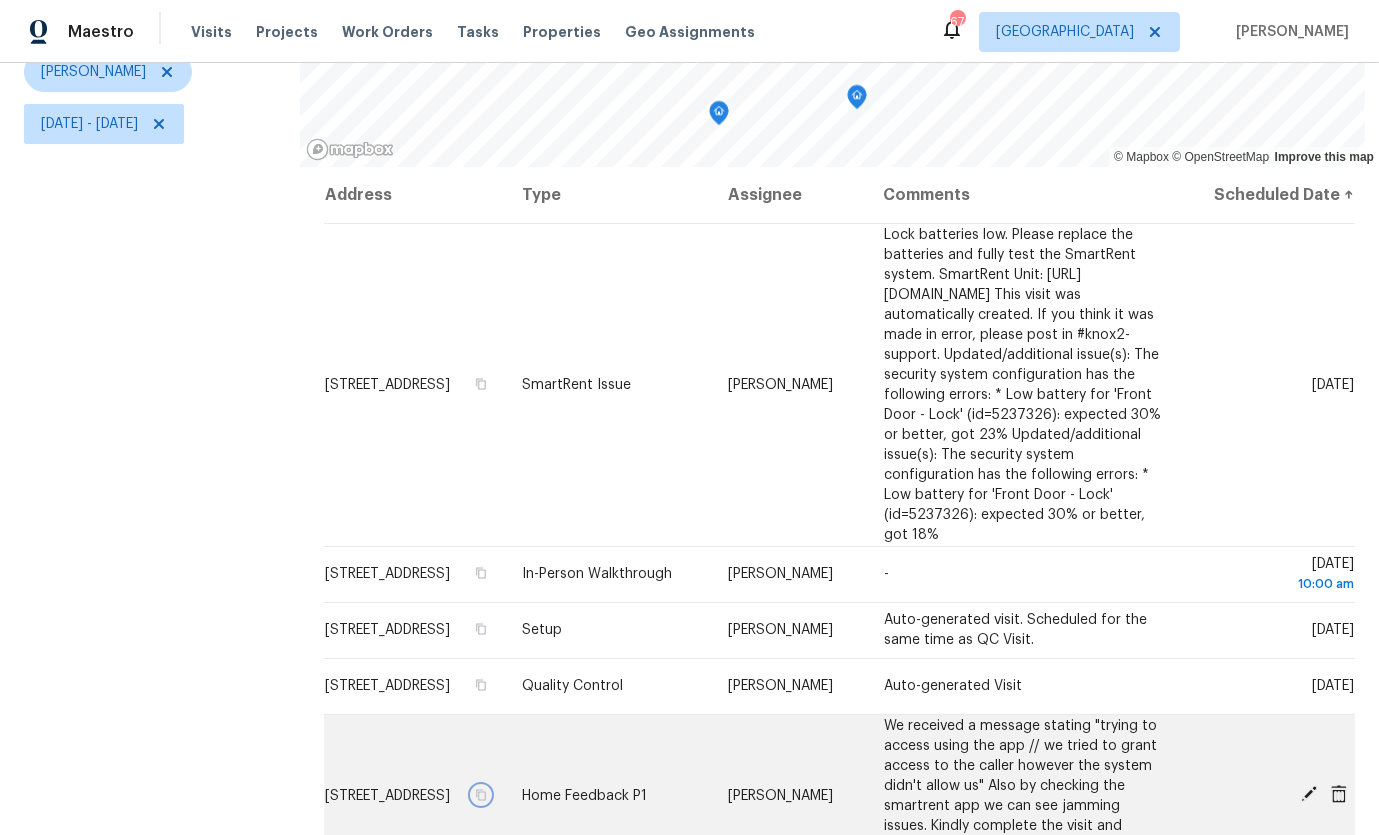 click 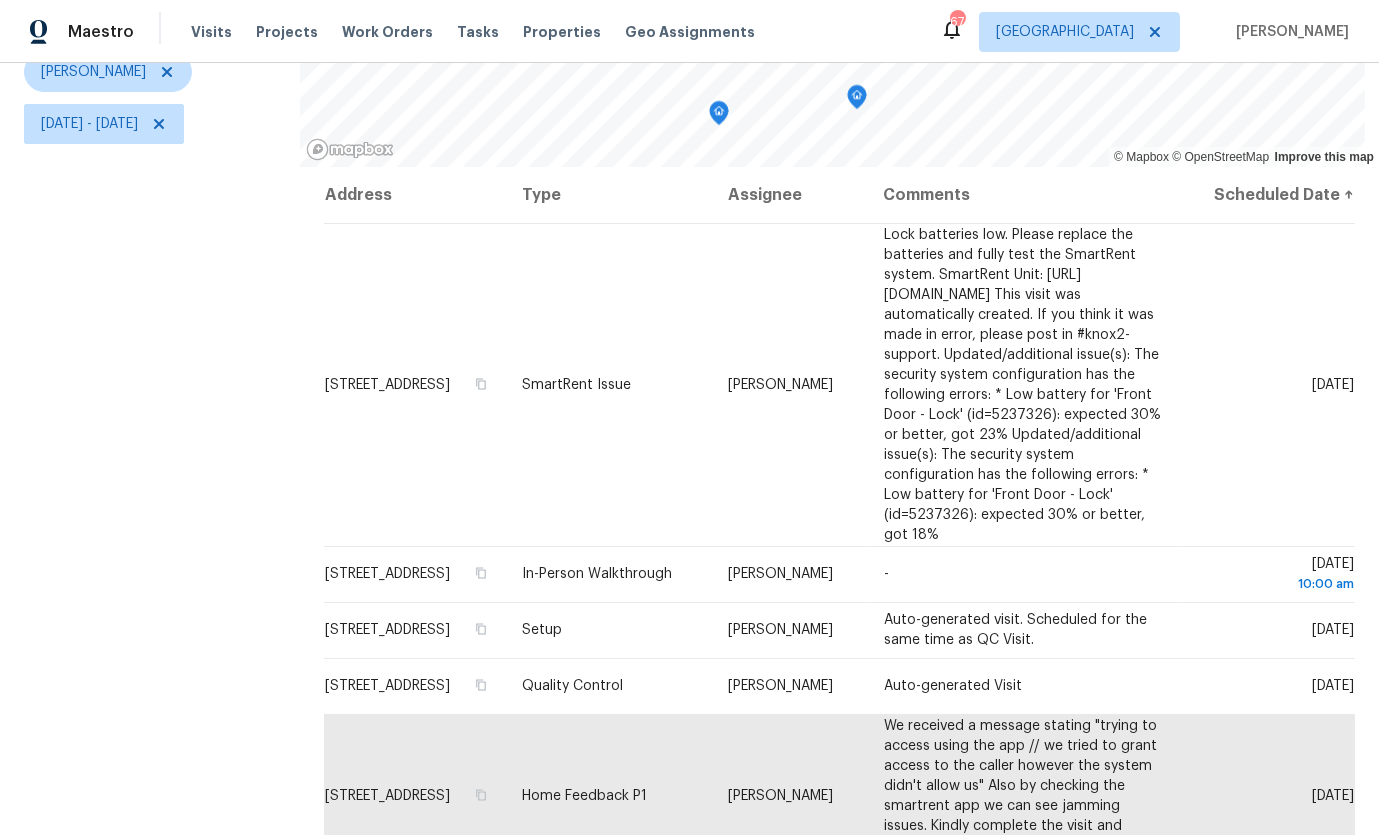 scroll, scrollTop: 0, scrollLeft: 0, axis: both 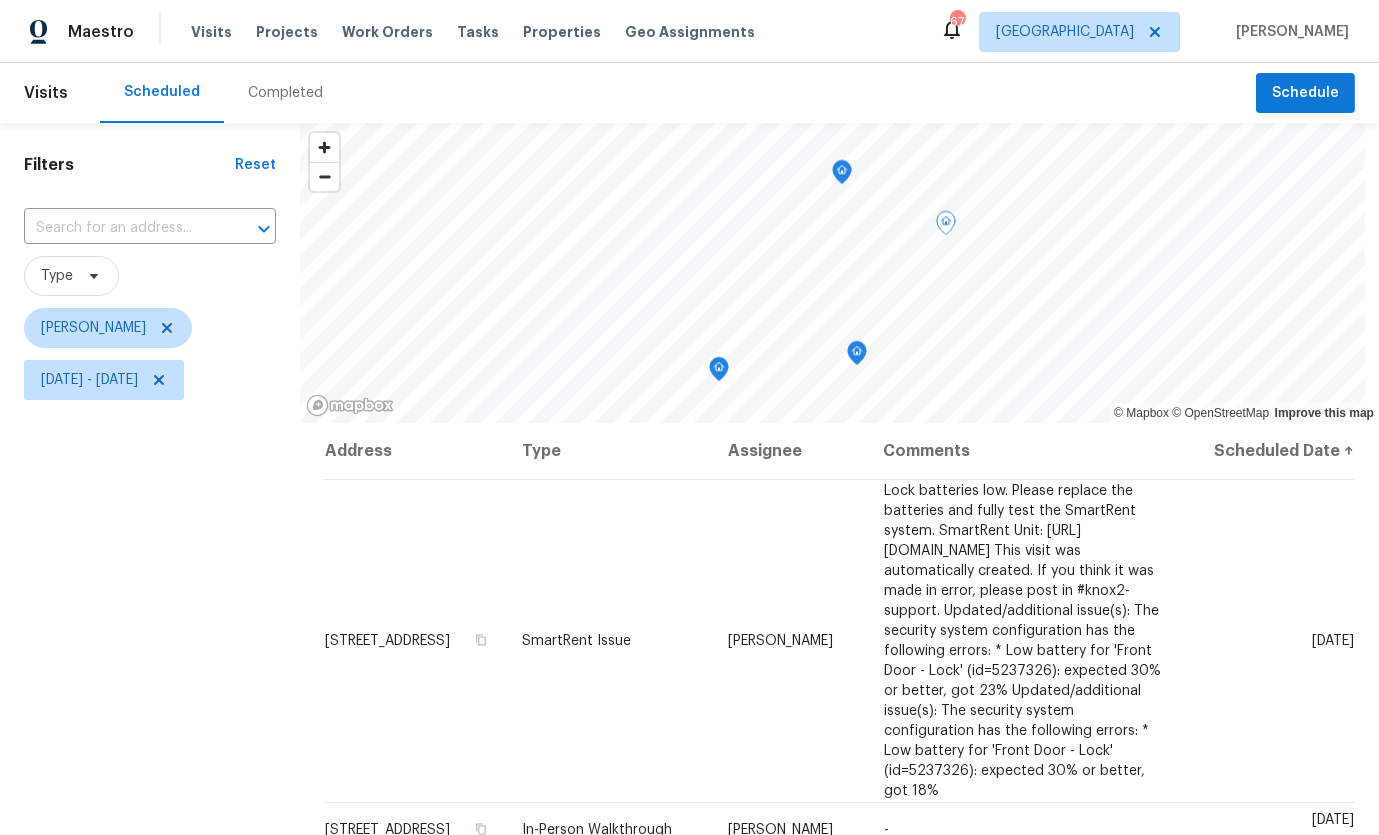 click 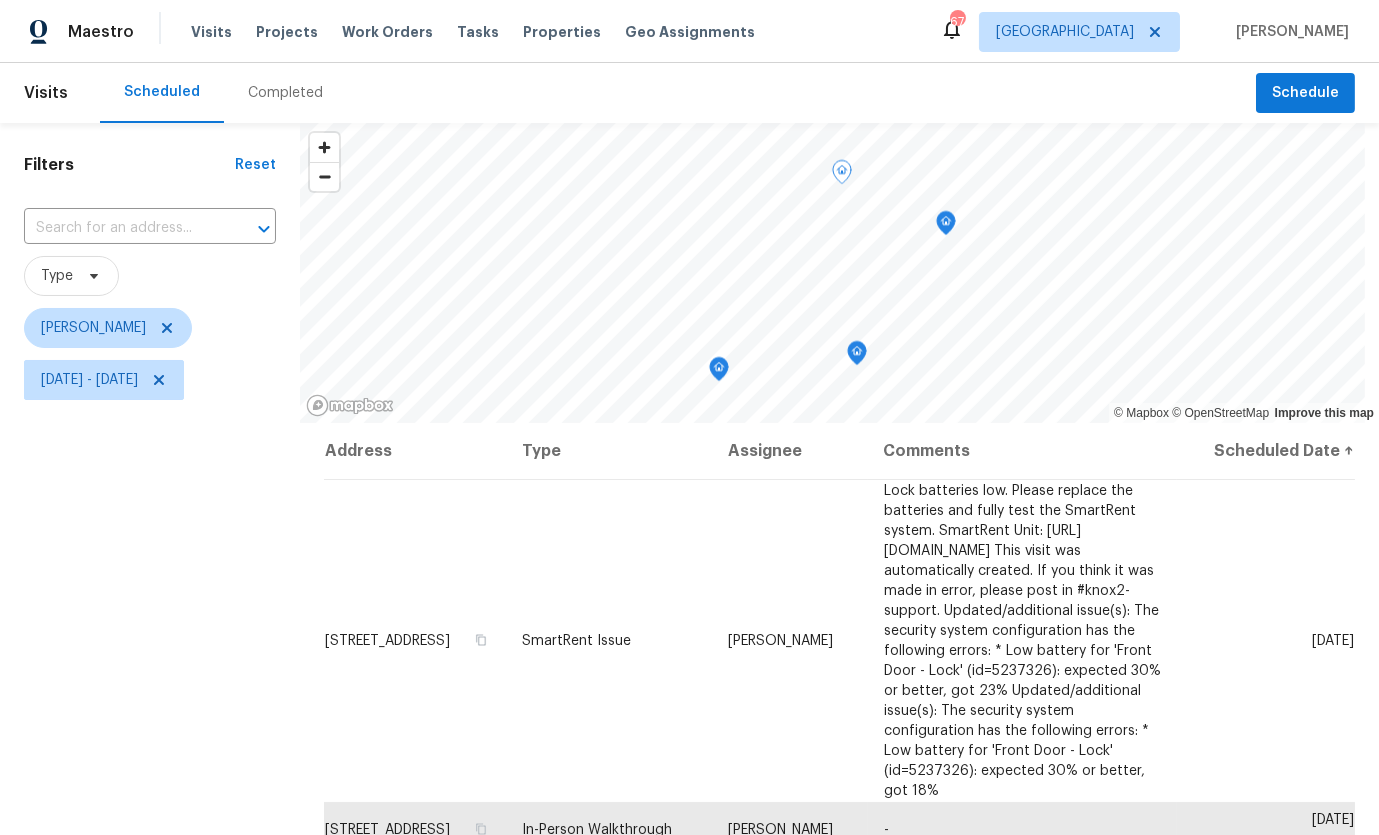 click 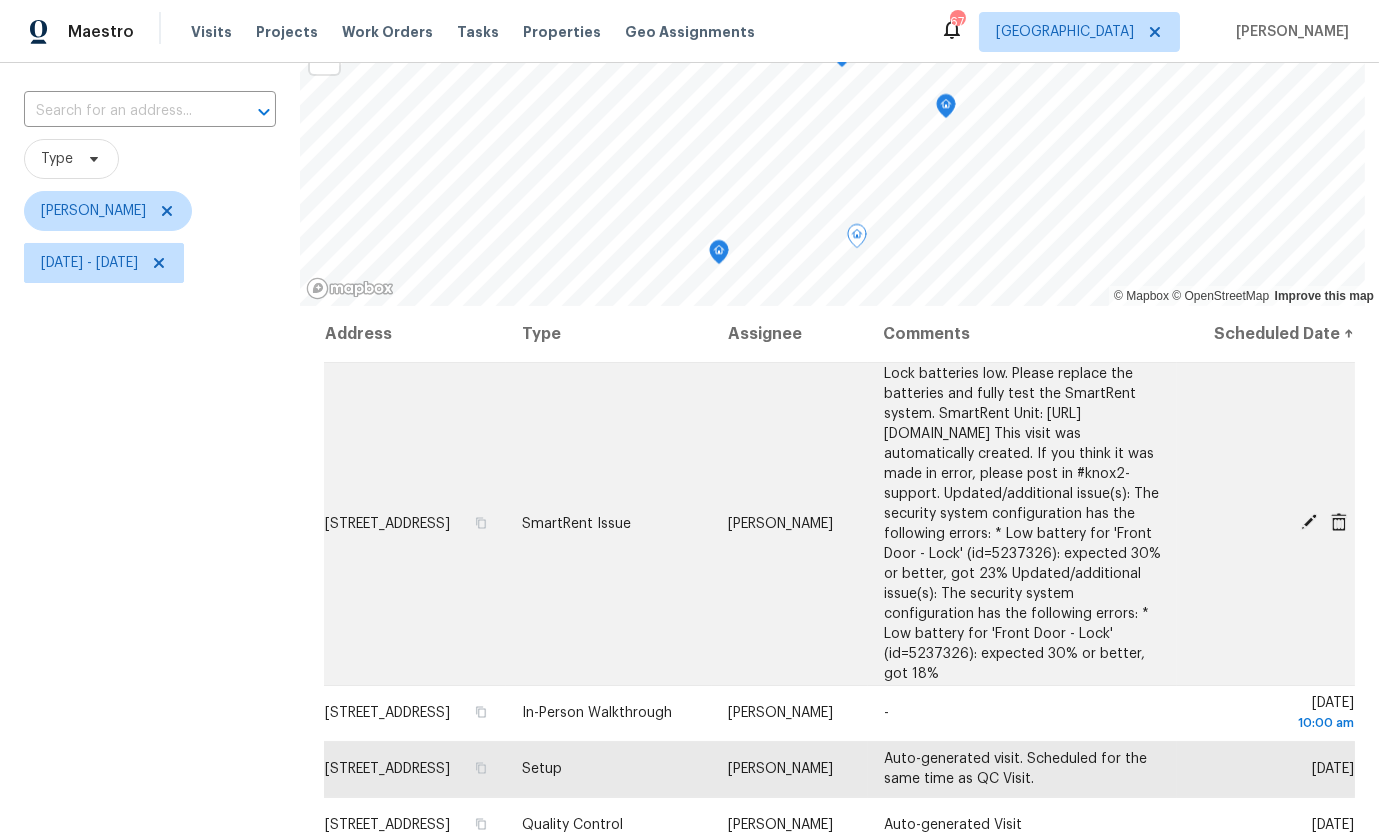 scroll, scrollTop: 0, scrollLeft: 0, axis: both 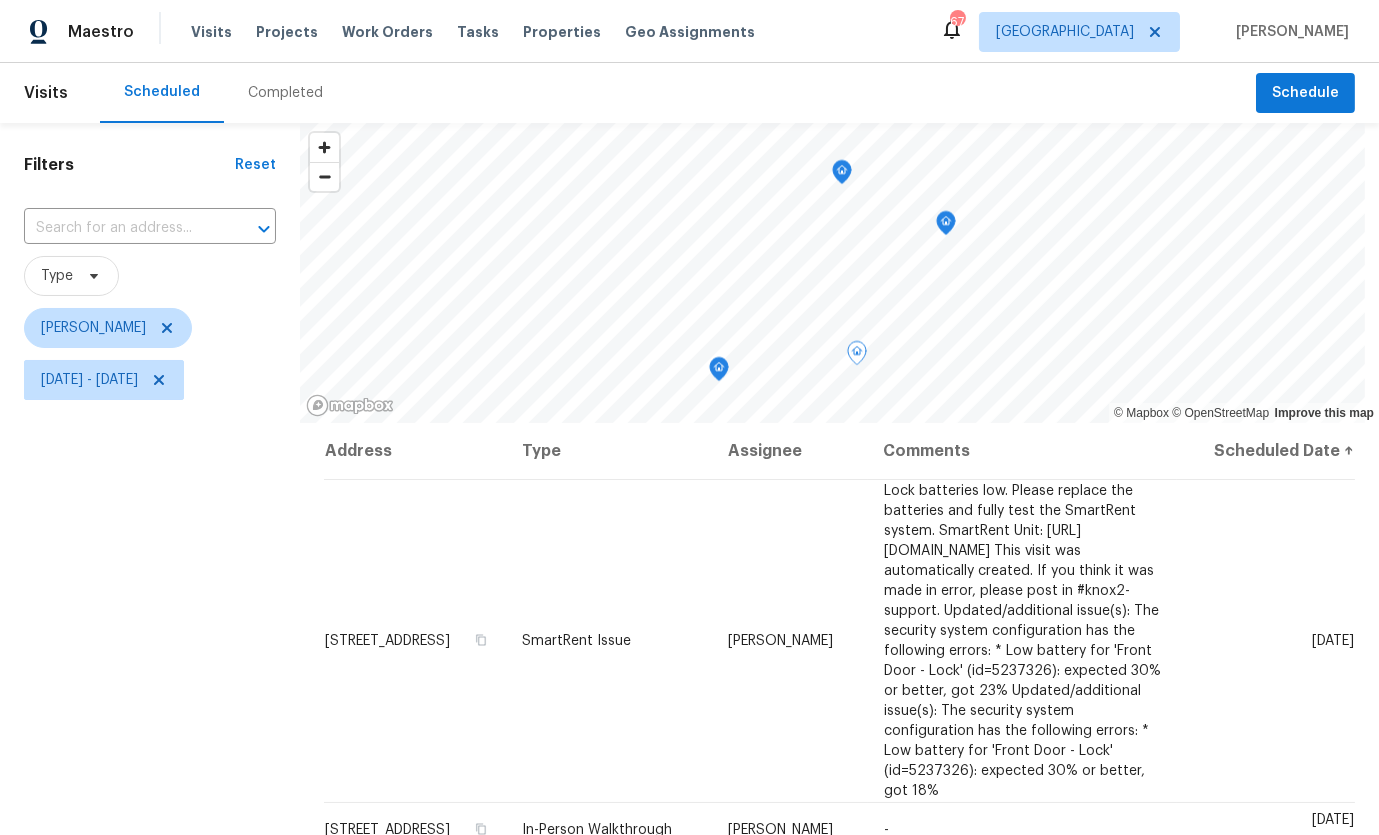click 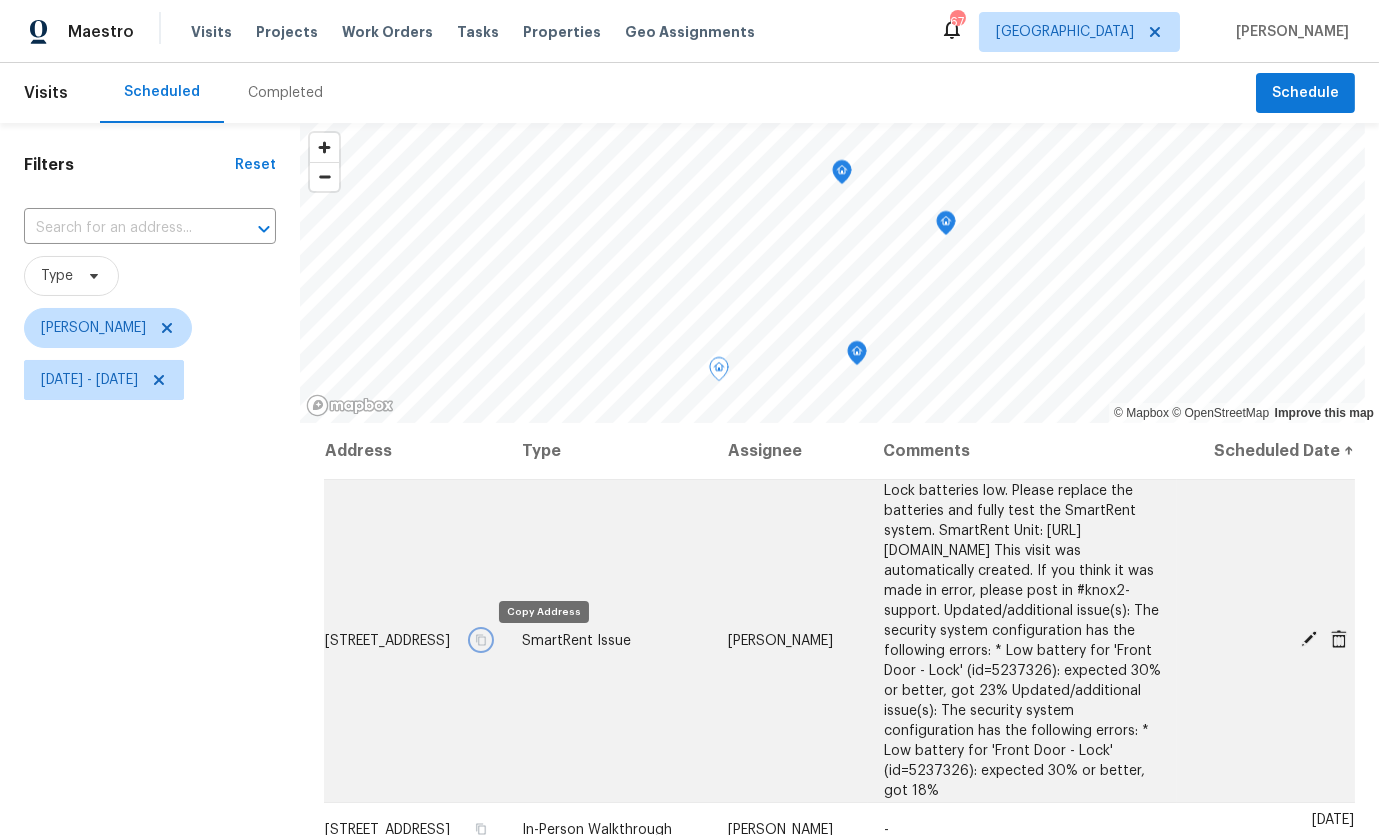 click 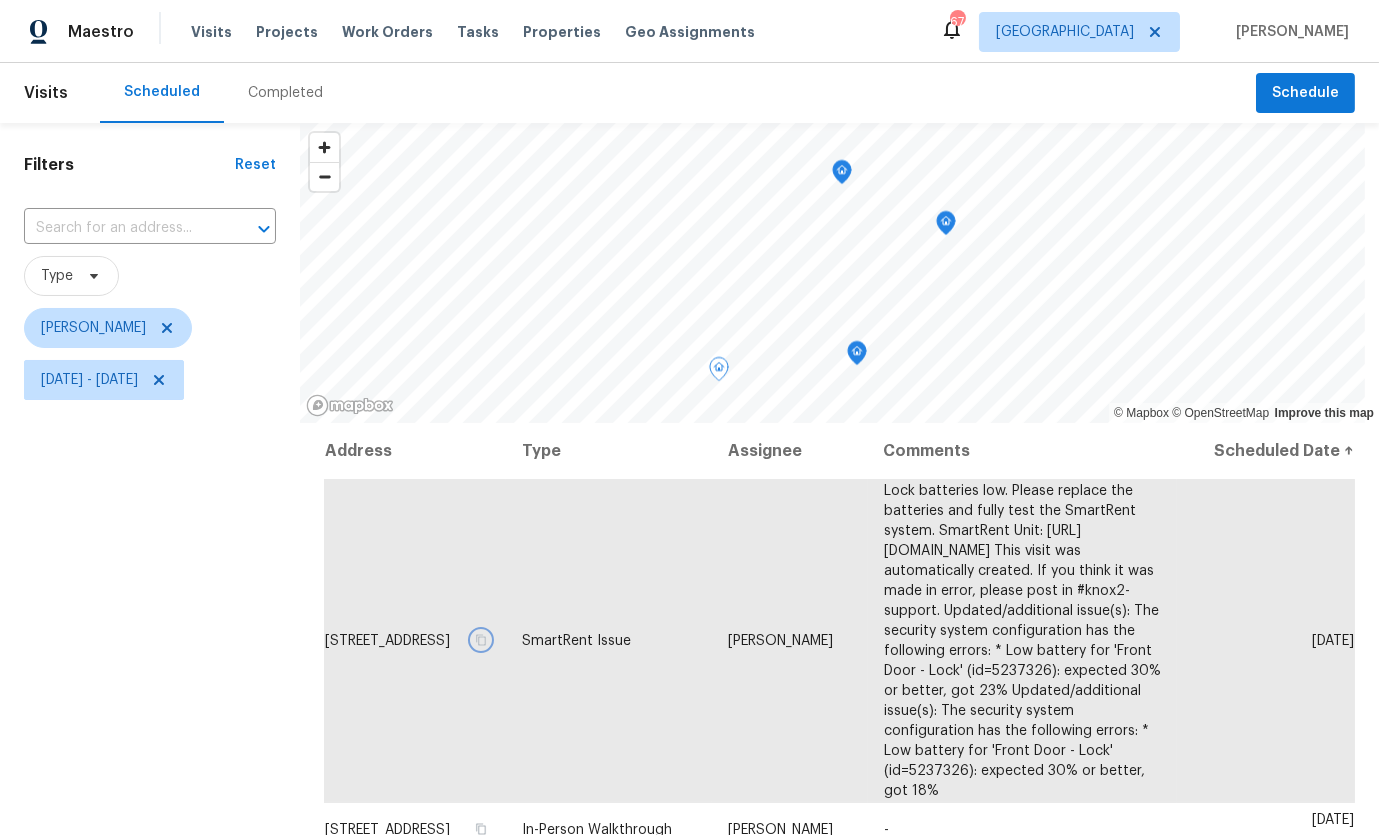 click 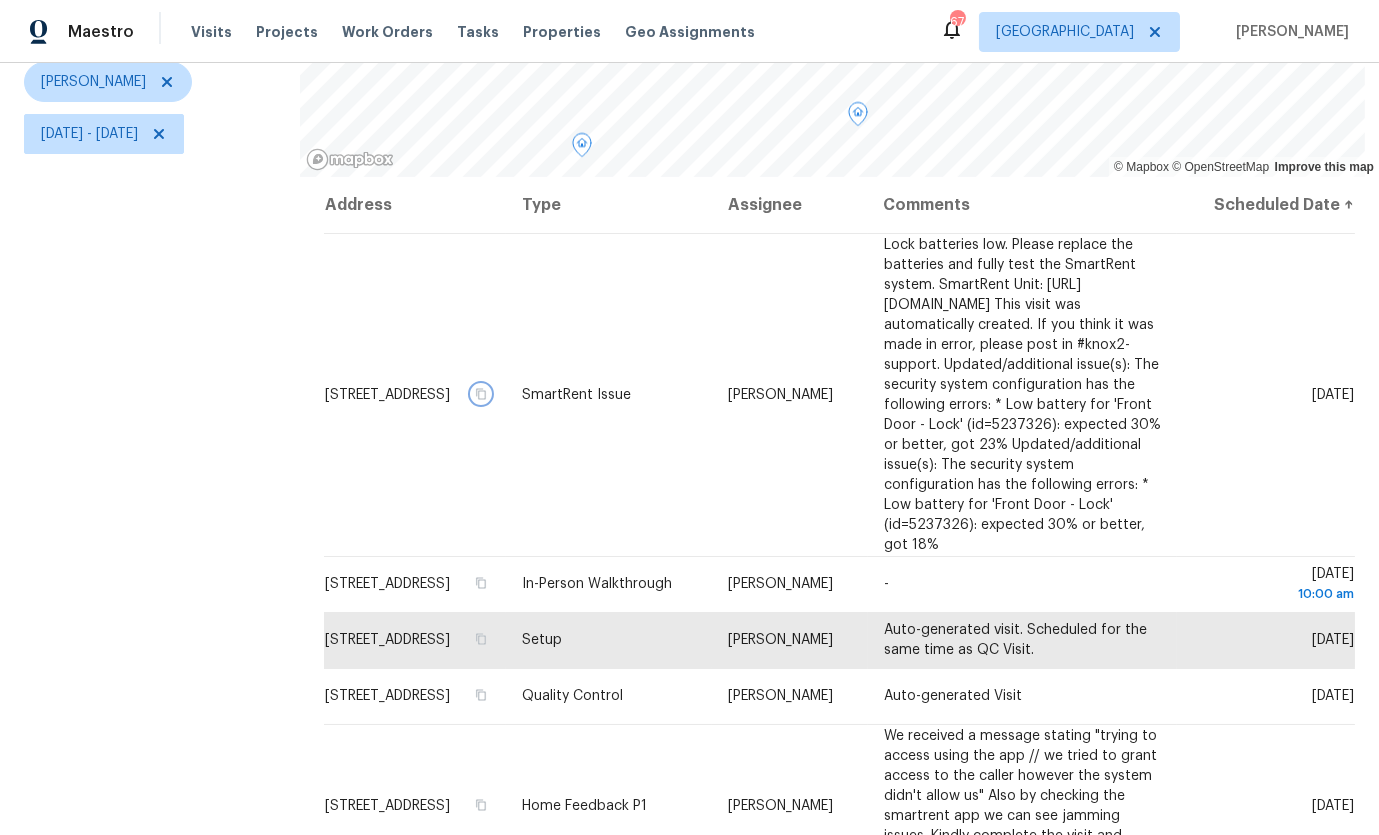scroll, scrollTop: 269, scrollLeft: 0, axis: vertical 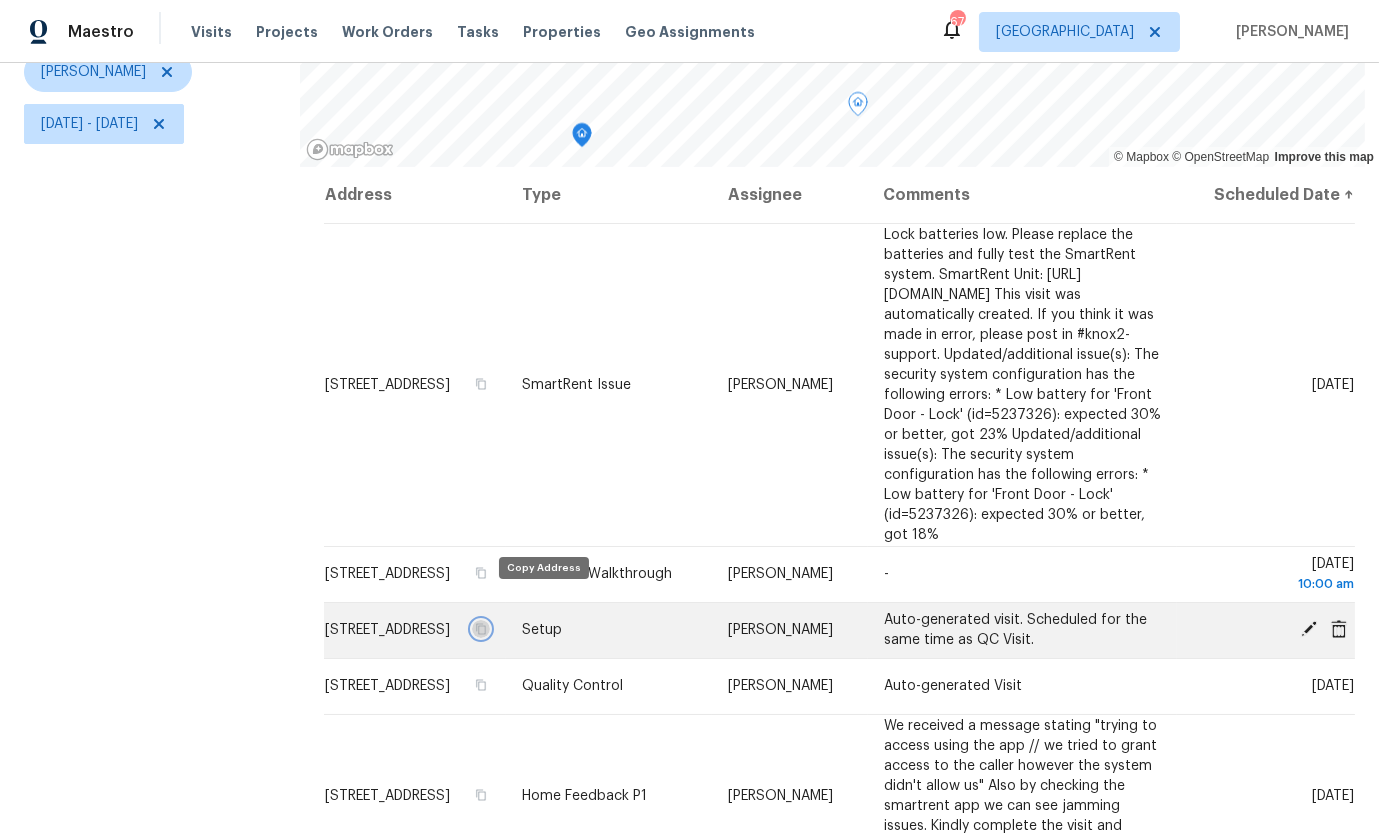 click 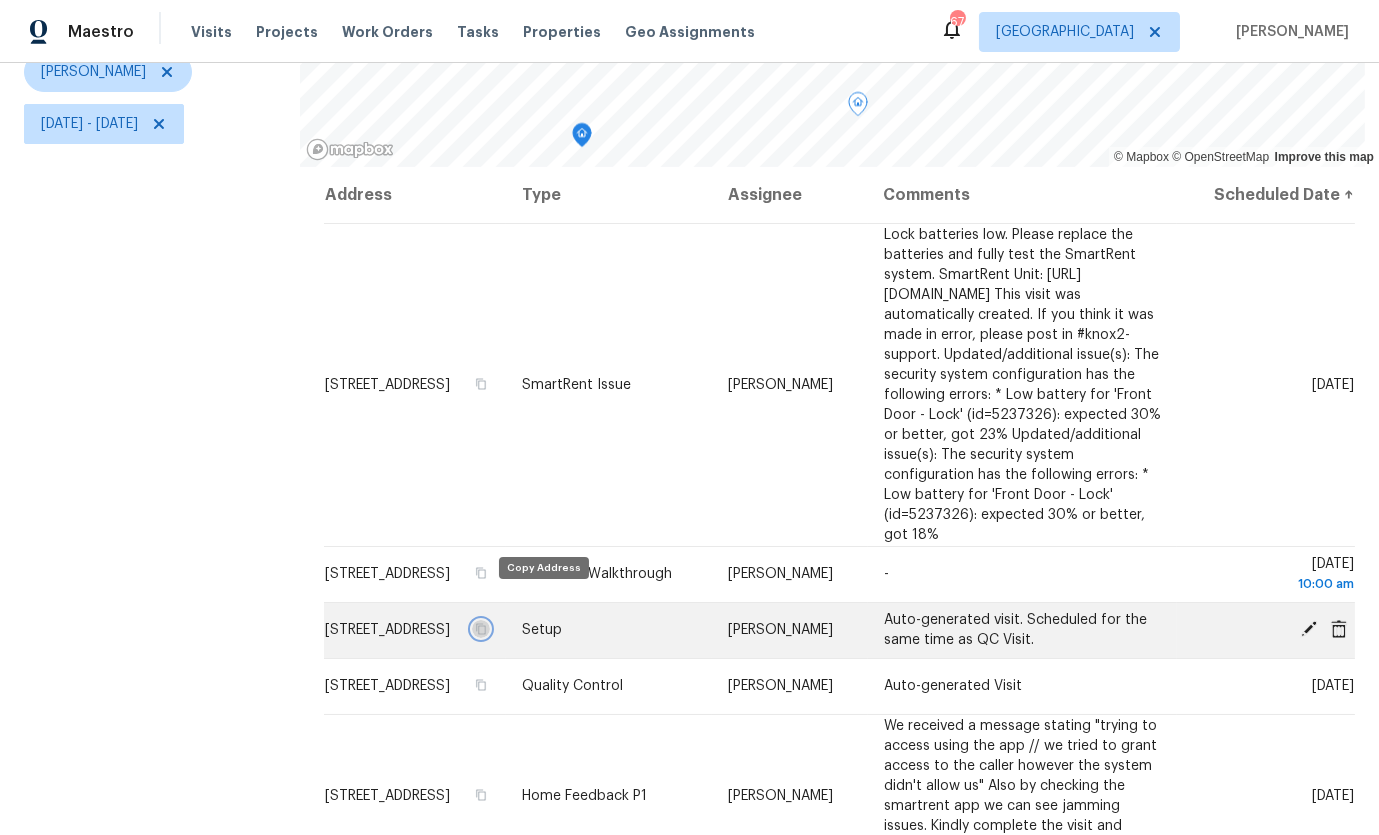 click 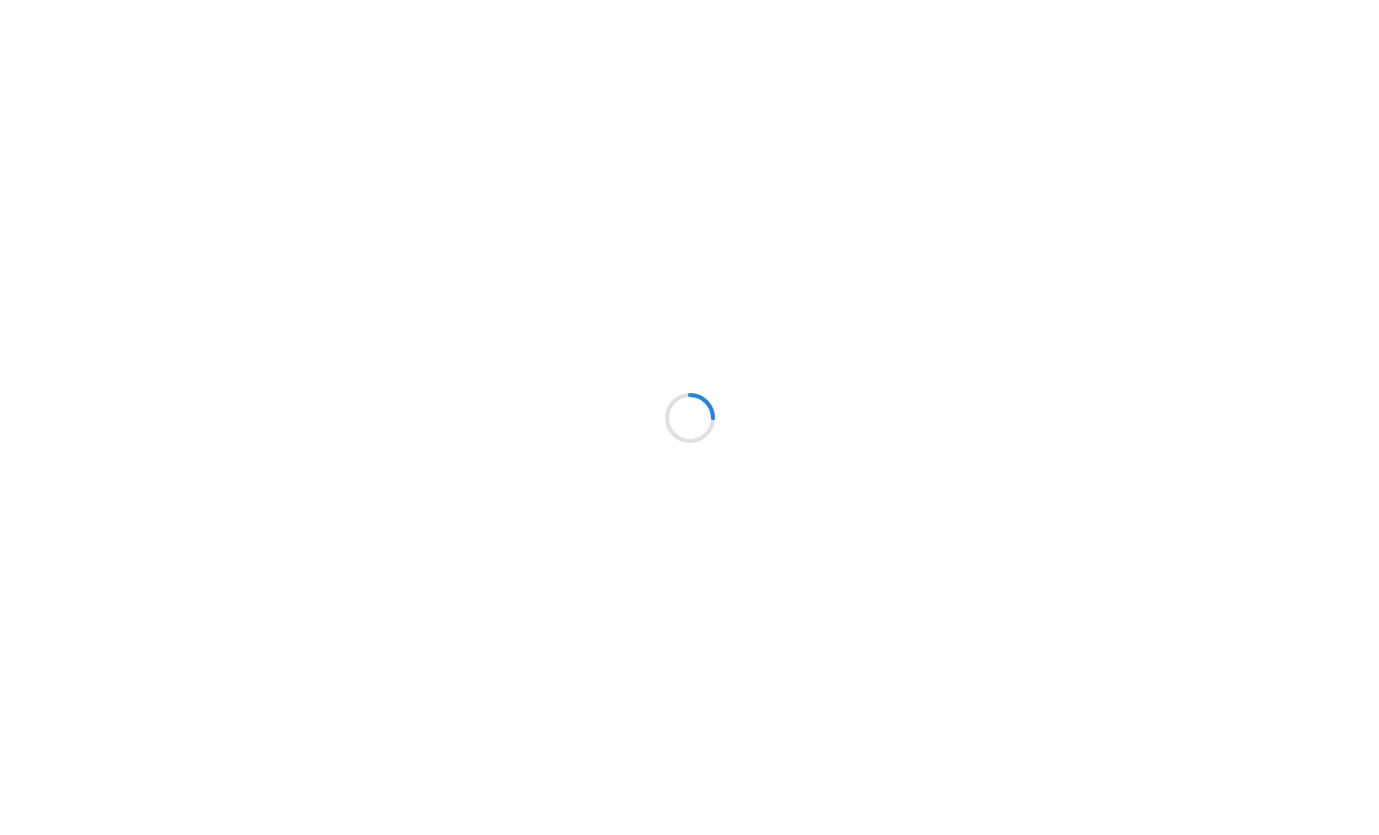 scroll, scrollTop: 0, scrollLeft: 0, axis: both 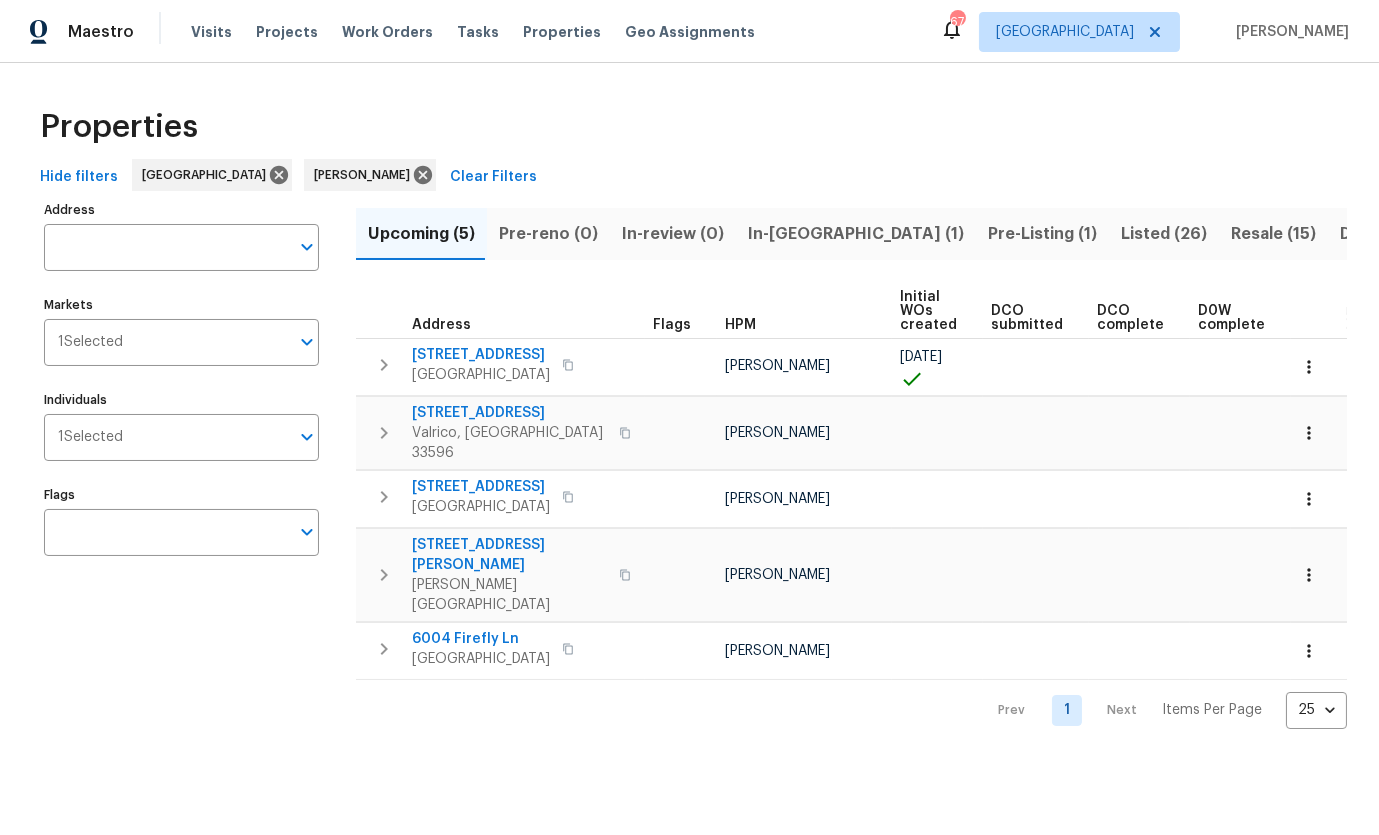 click on "In-[GEOGRAPHIC_DATA] (1)" at bounding box center (856, 234) 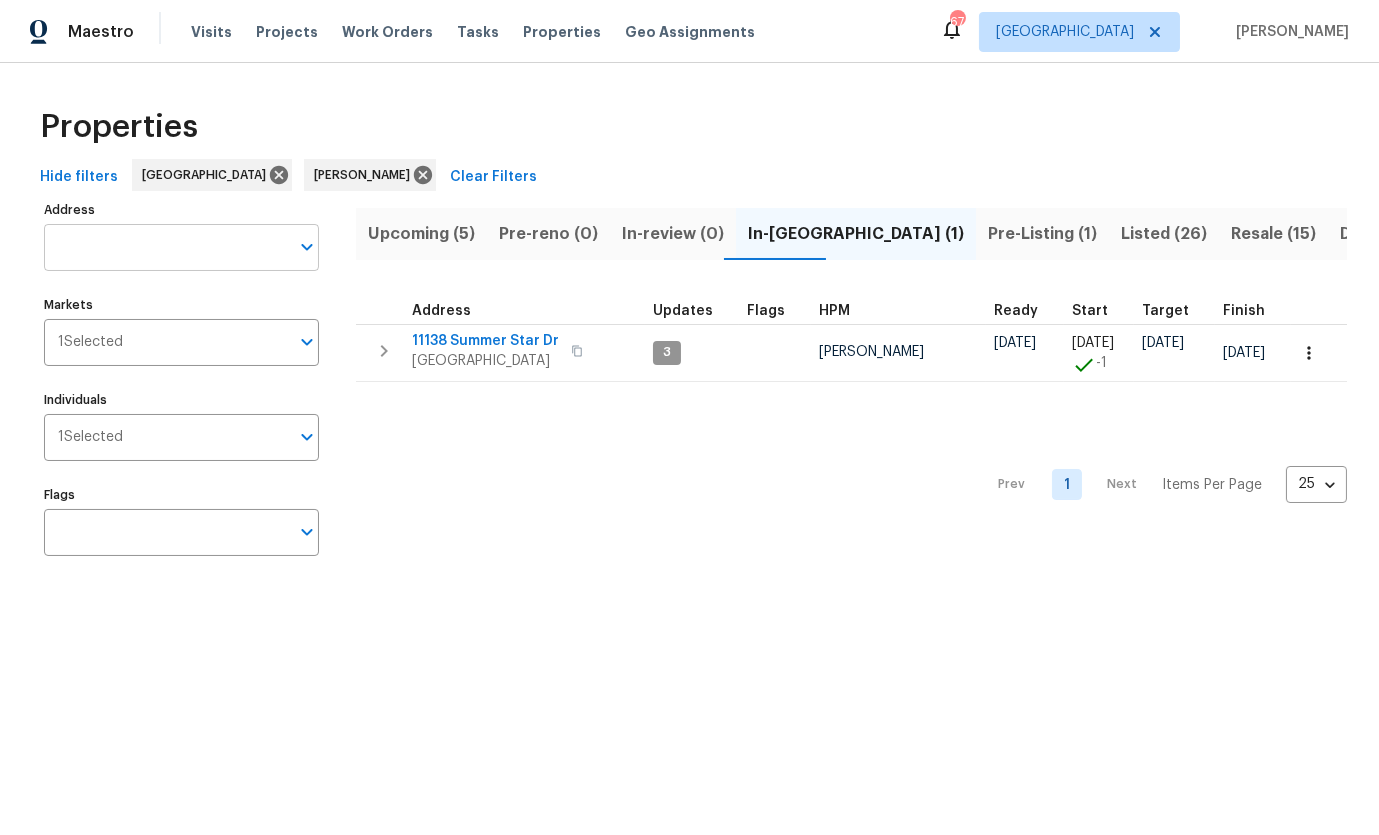 click on "Address" at bounding box center (166, 247) 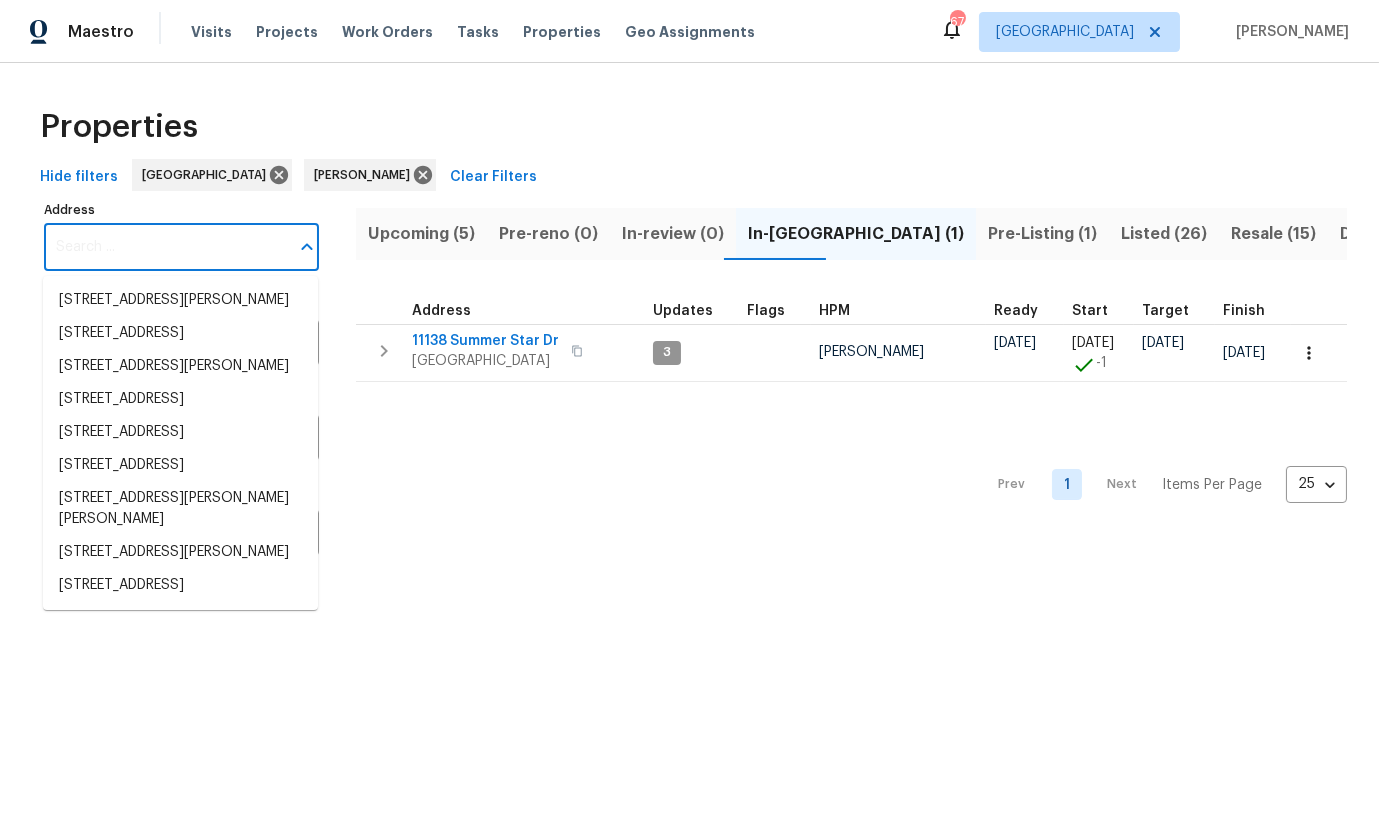 paste on "[STREET_ADDRESS]" 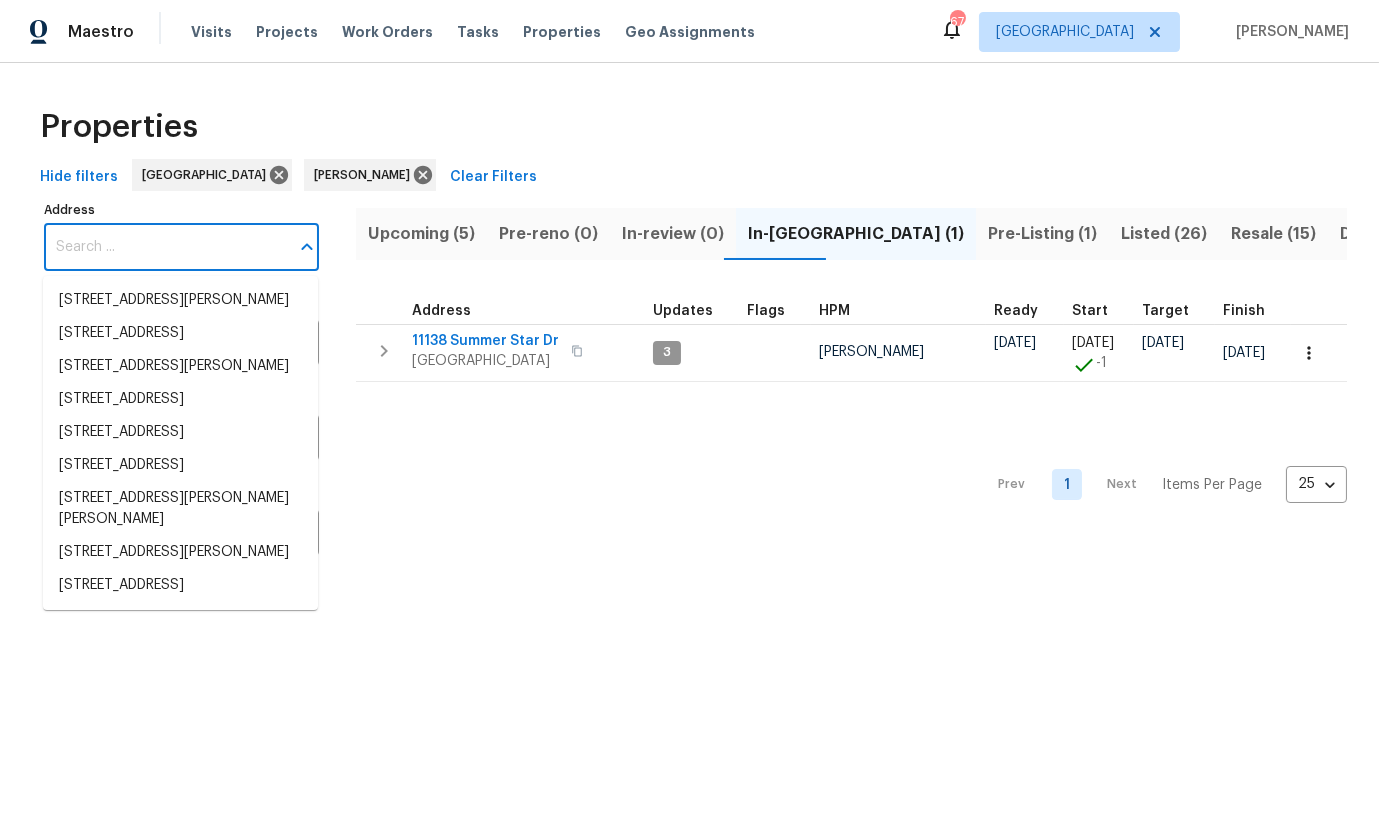 type on "[STREET_ADDRESS]" 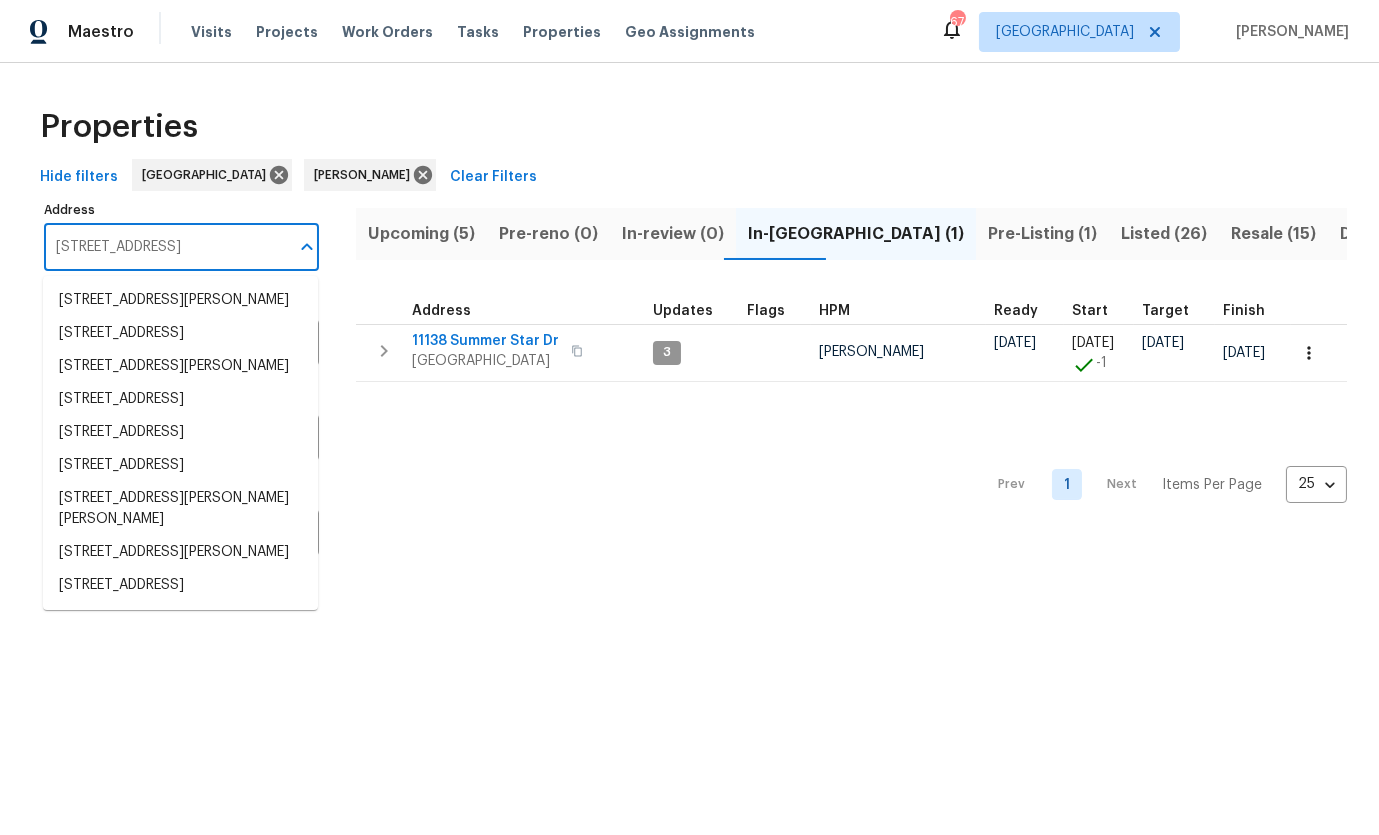 scroll, scrollTop: 0, scrollLeft: 44, axis: horizontal 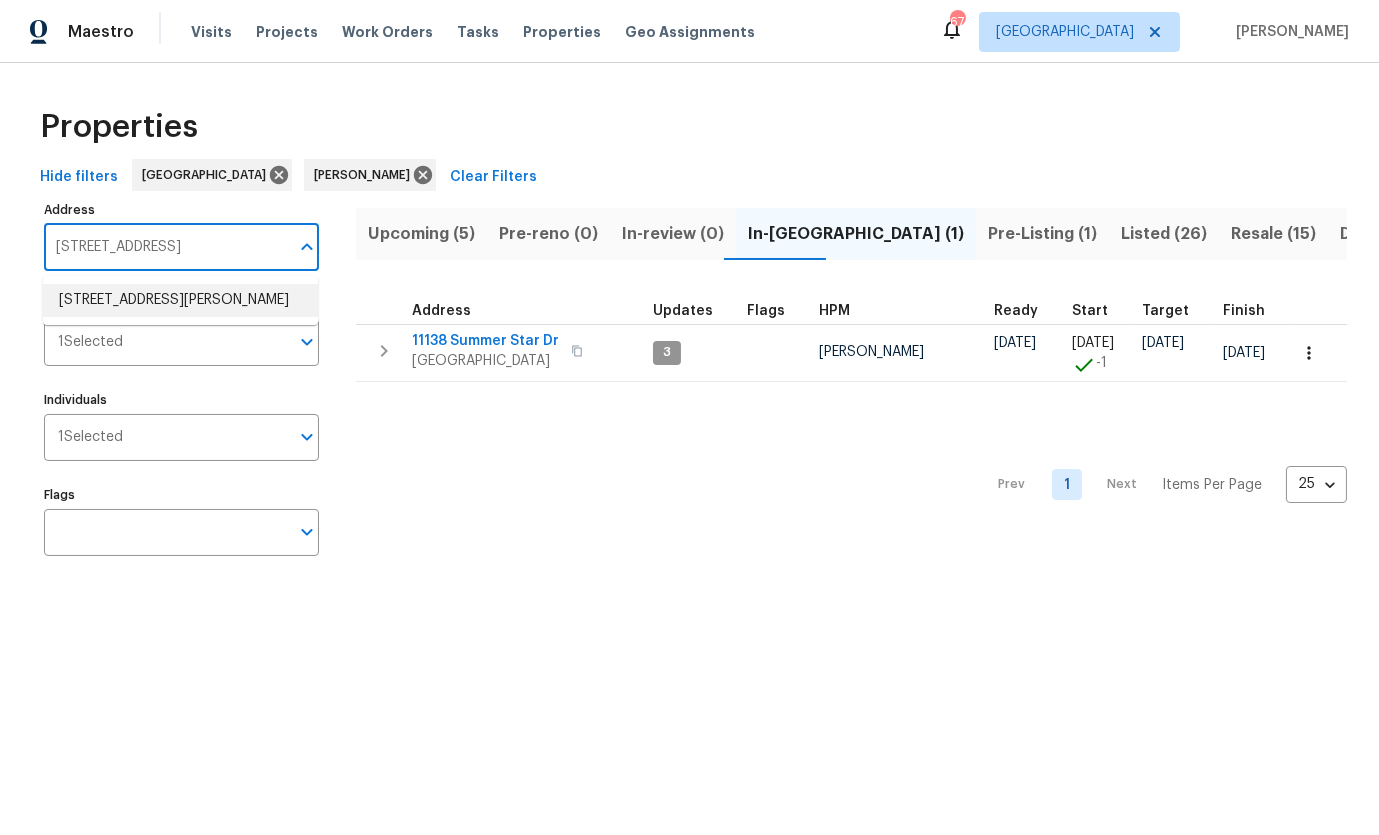 click on "[STREET_ADDRESS][PERSON_NAME]" at bounding box center (180, 300) 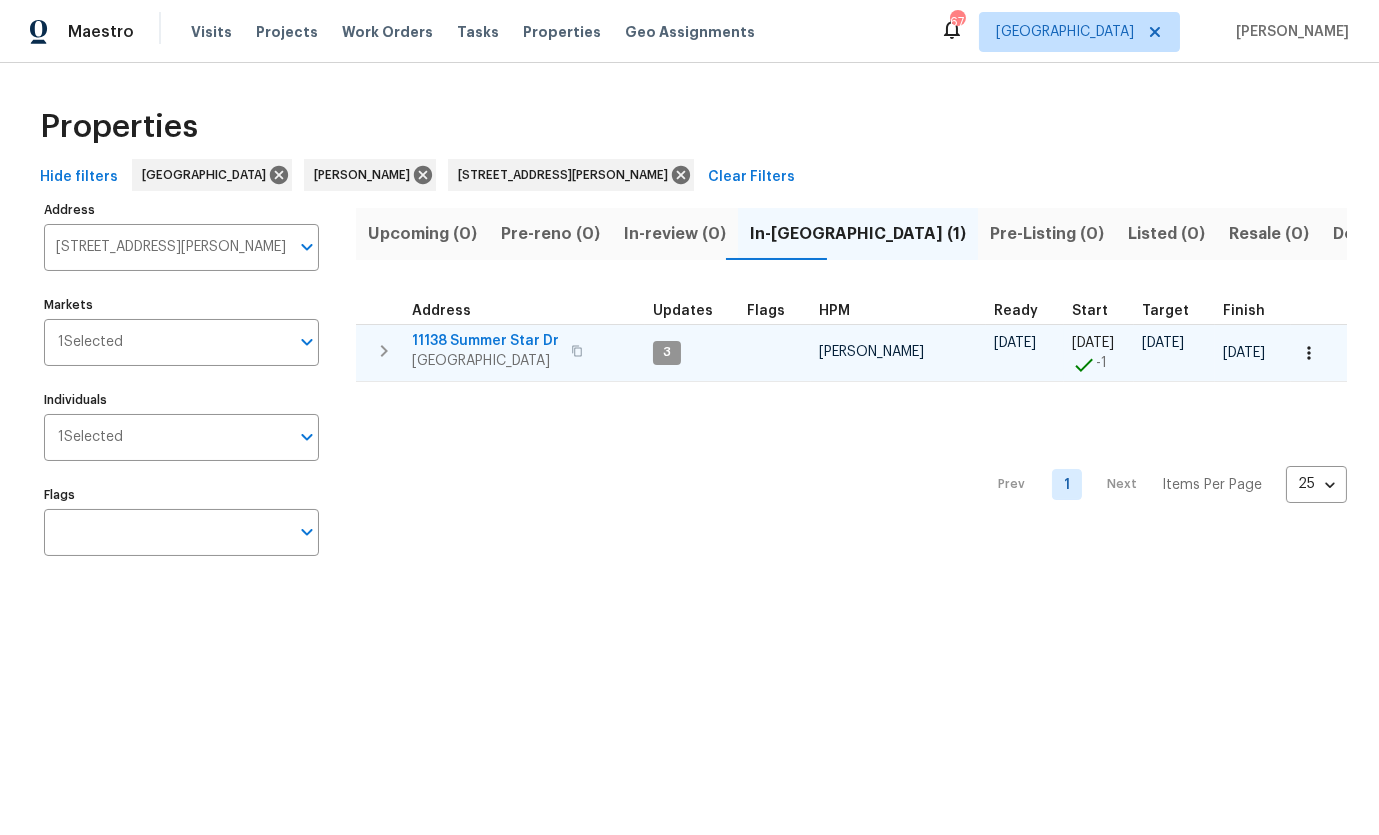 click on "11138 Summer Star Dr" at bounding box center (485, 341) 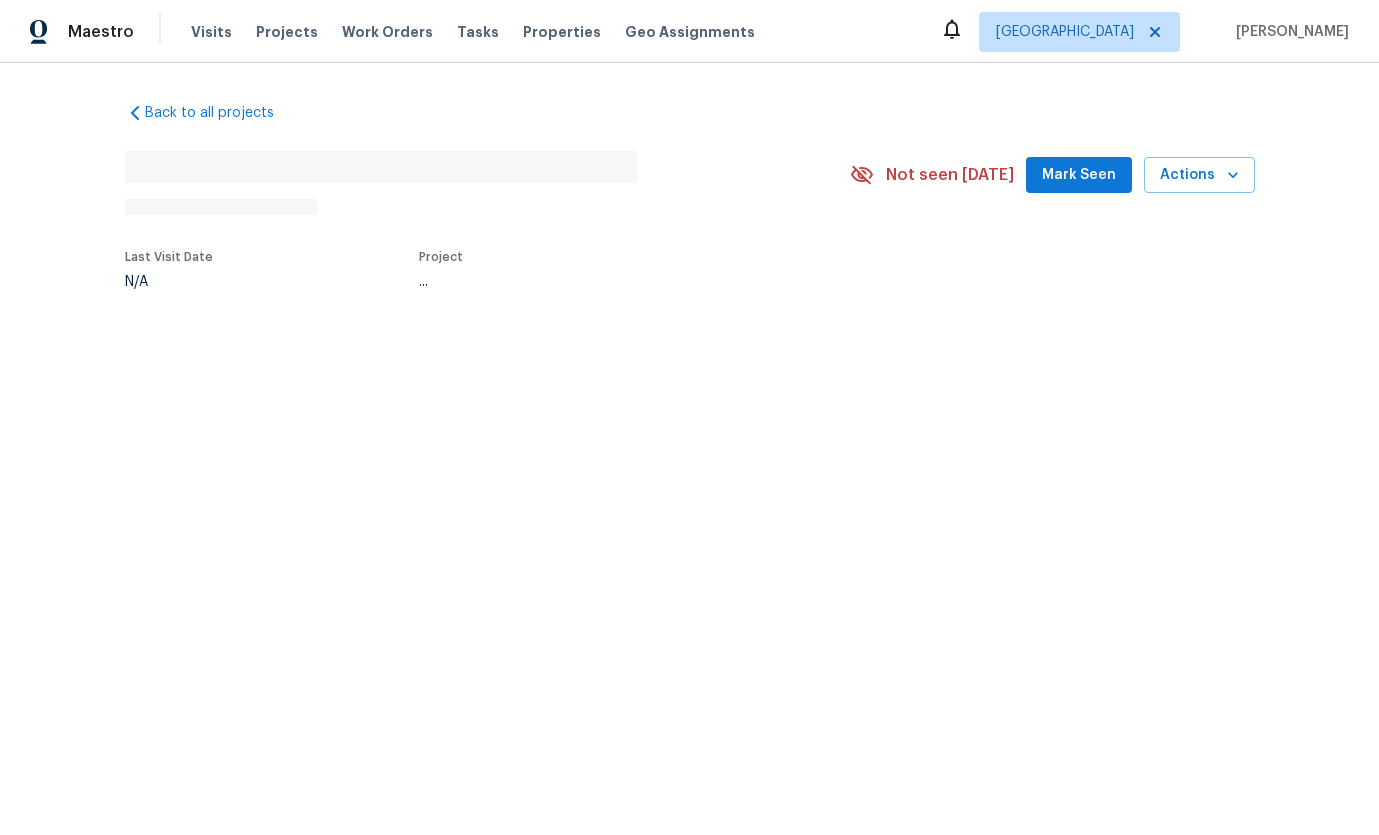 scroll, scrollTop: 0, scrollLeft: 0, axis: both 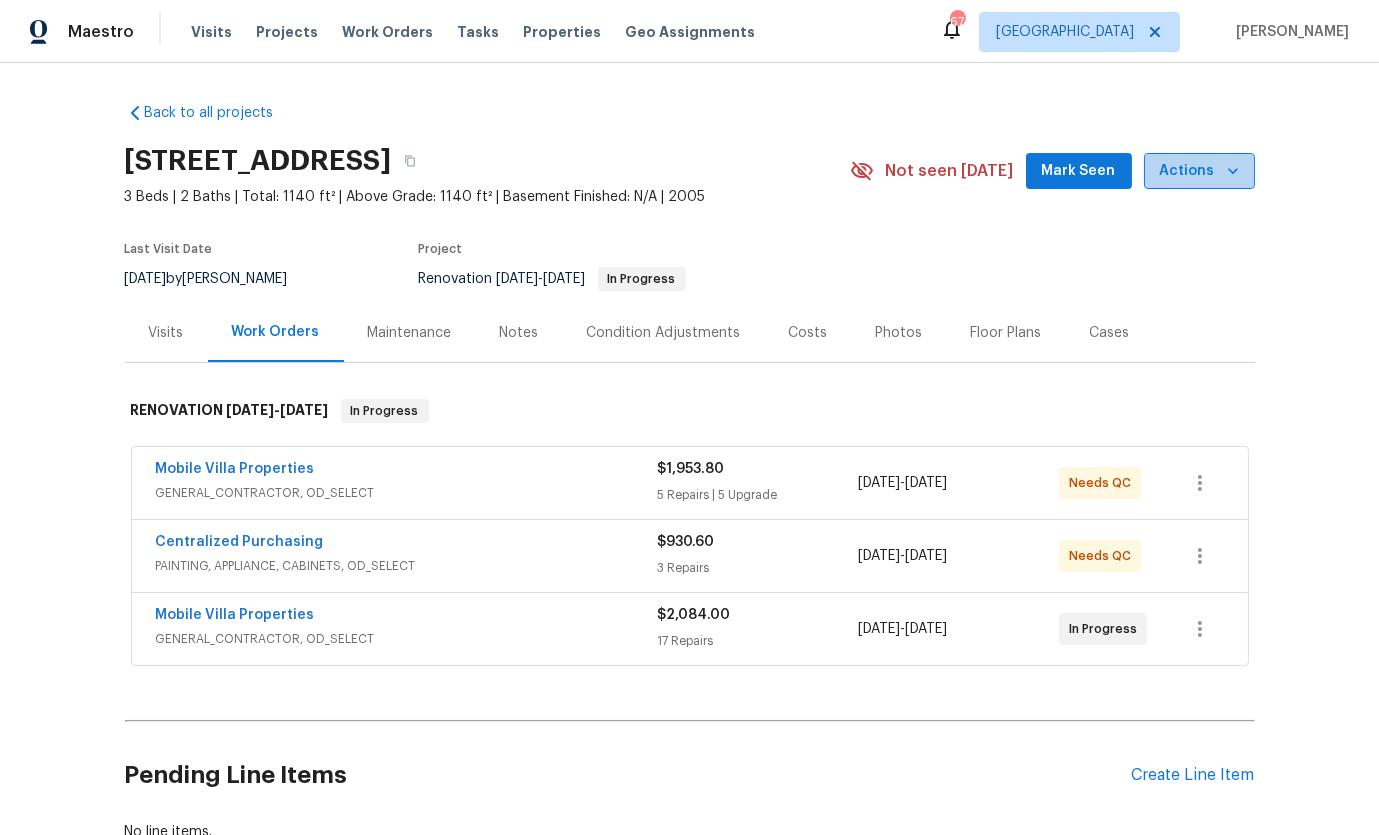 click 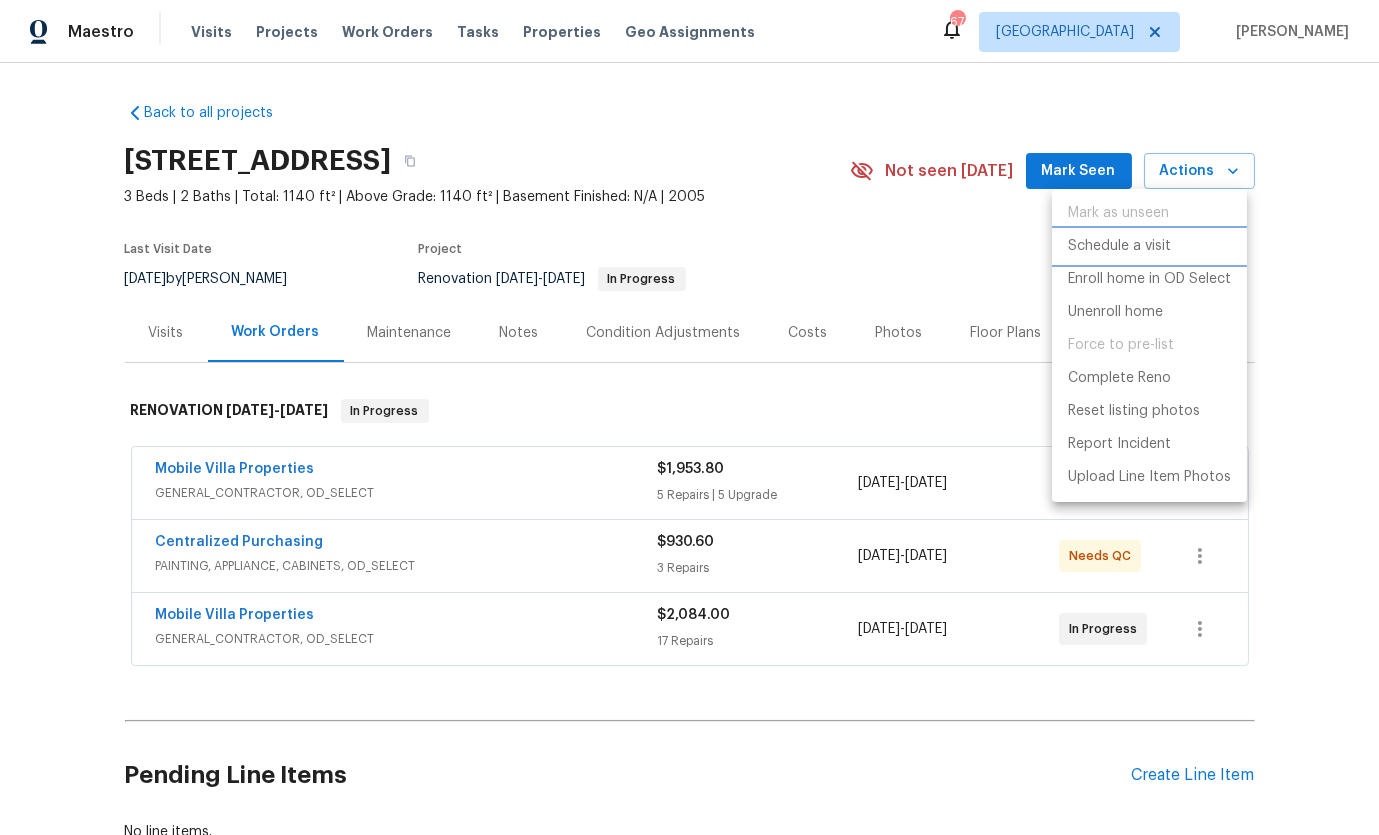 click on "Schedule a visit" at bounding box center (1119, 246) 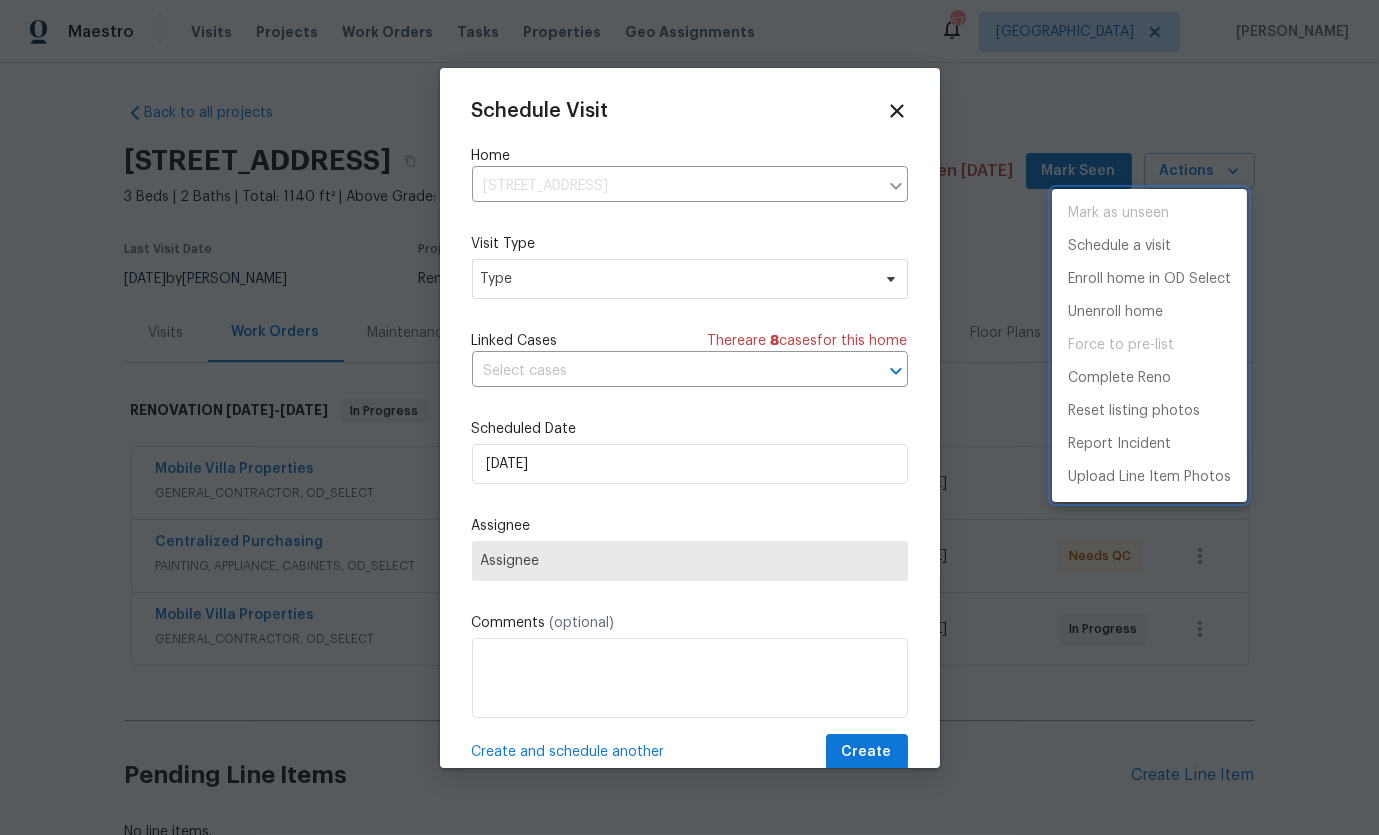 click at bounding box center [689, 417] 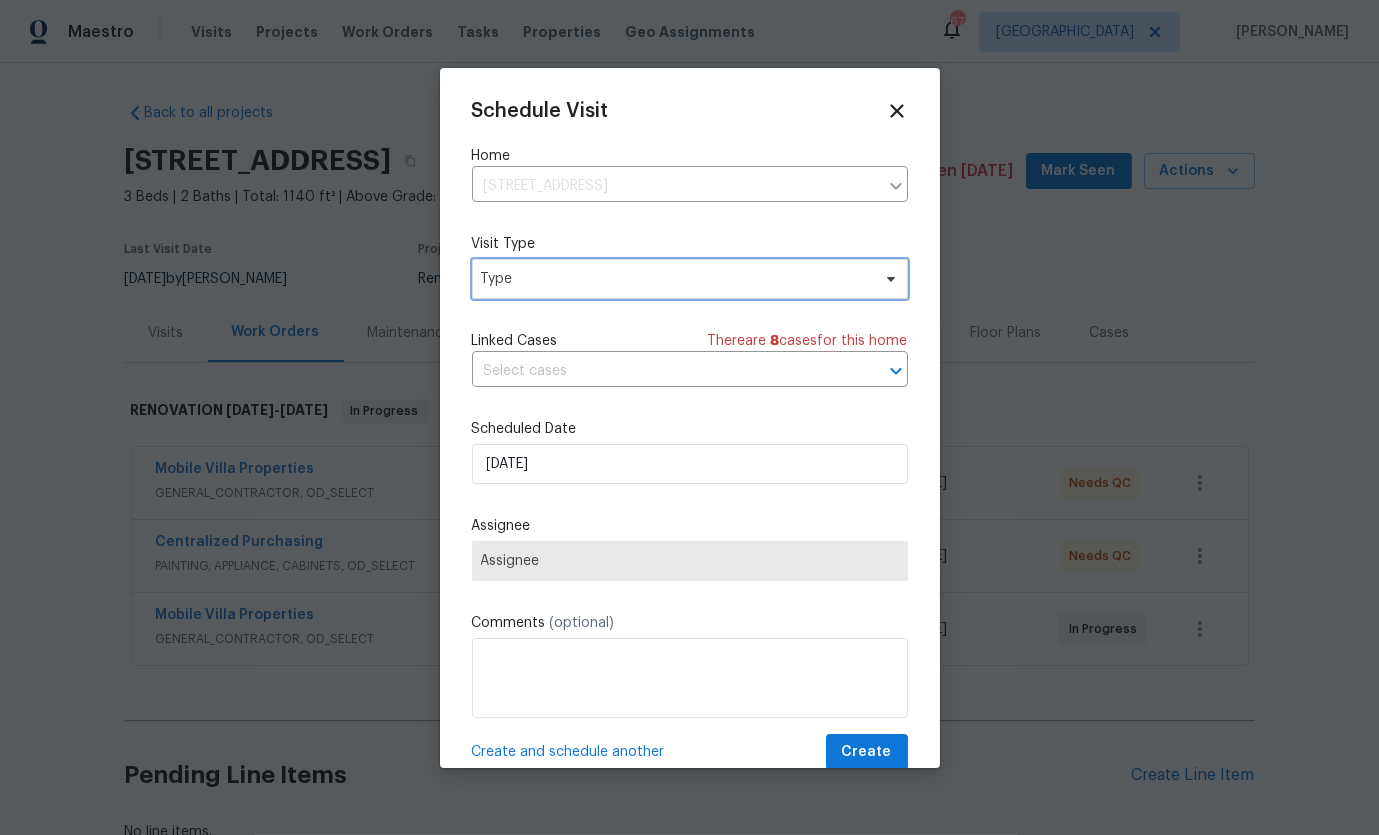 click on "Type" at bounding box center (675, 279) 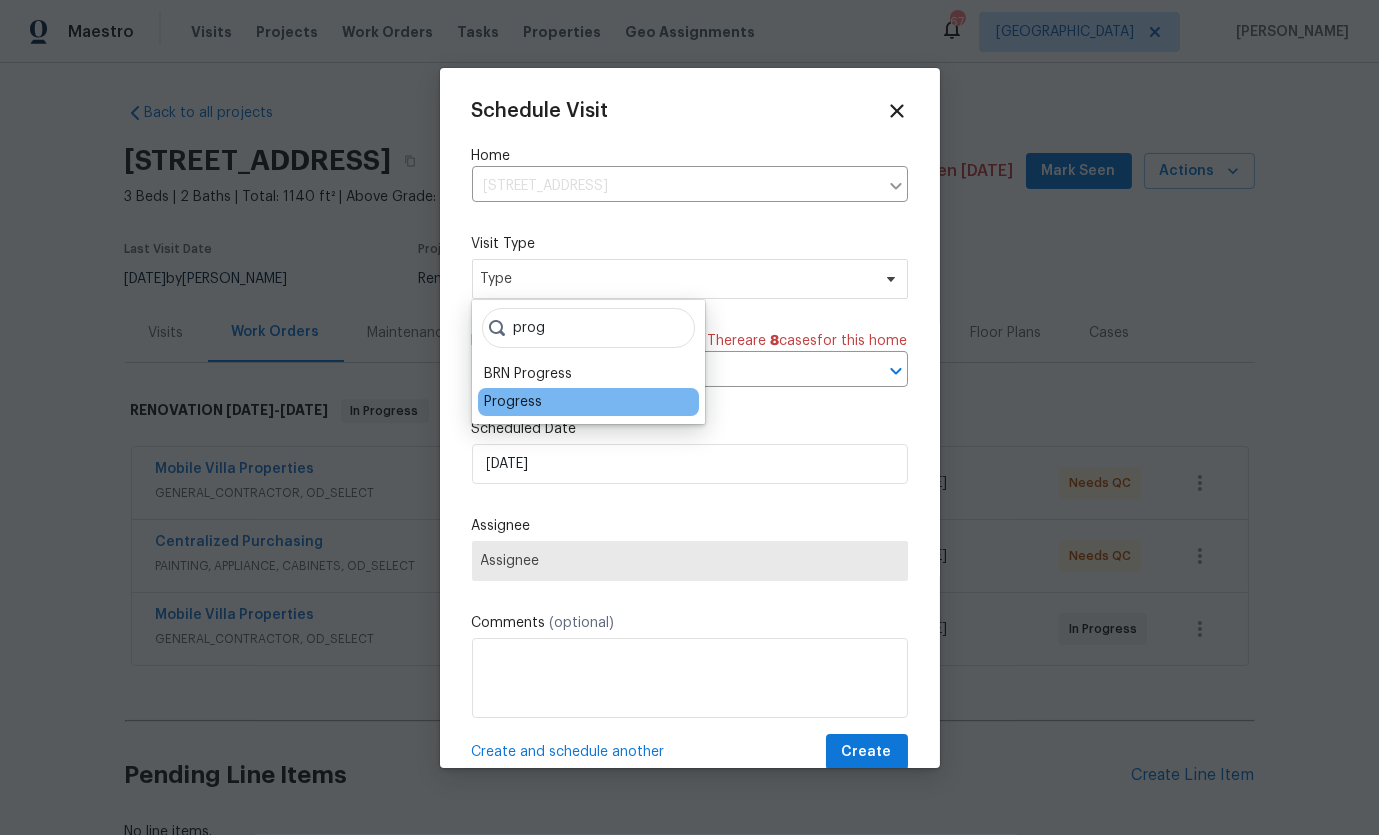type on "prog" 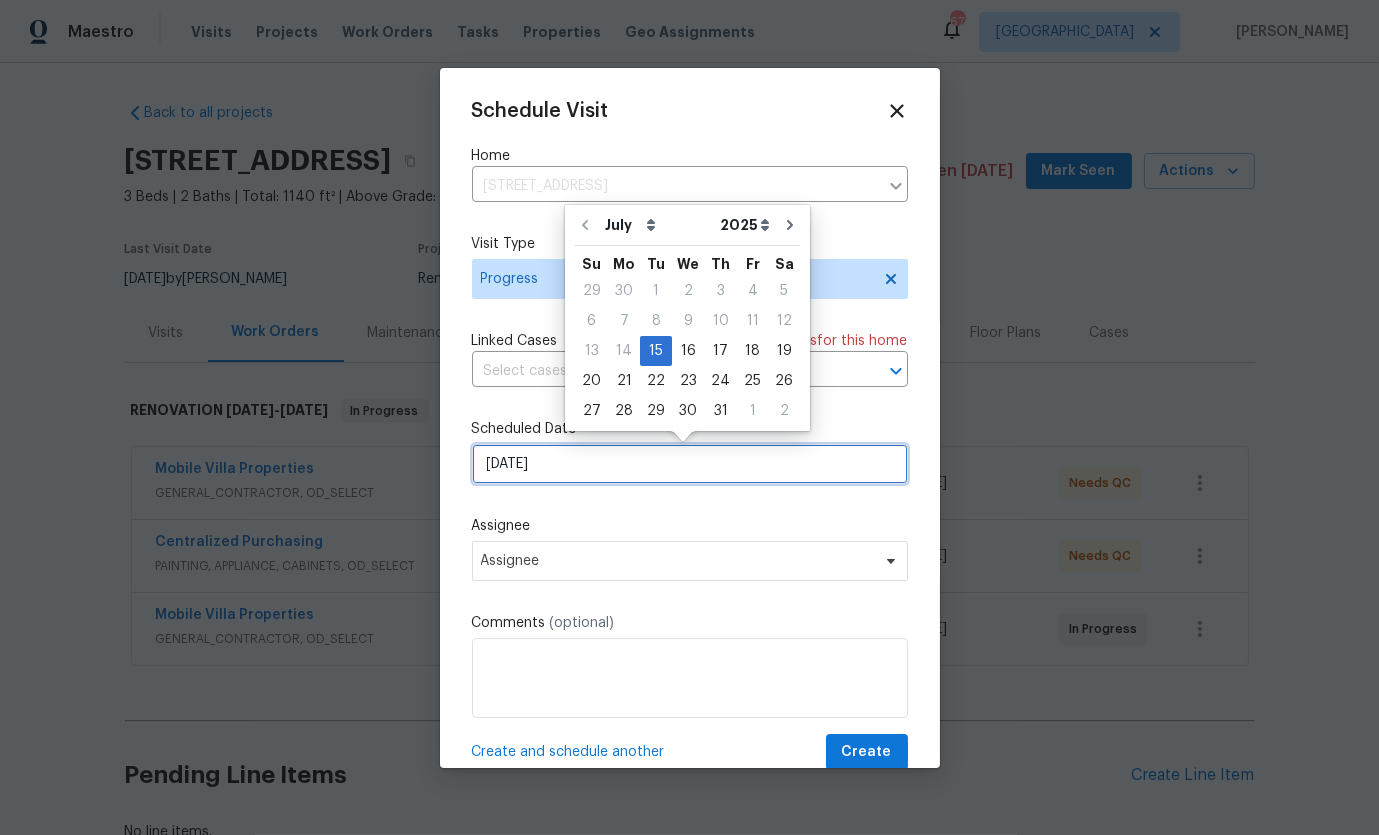 click on "[DATE]" at bounding box center (690, 464) 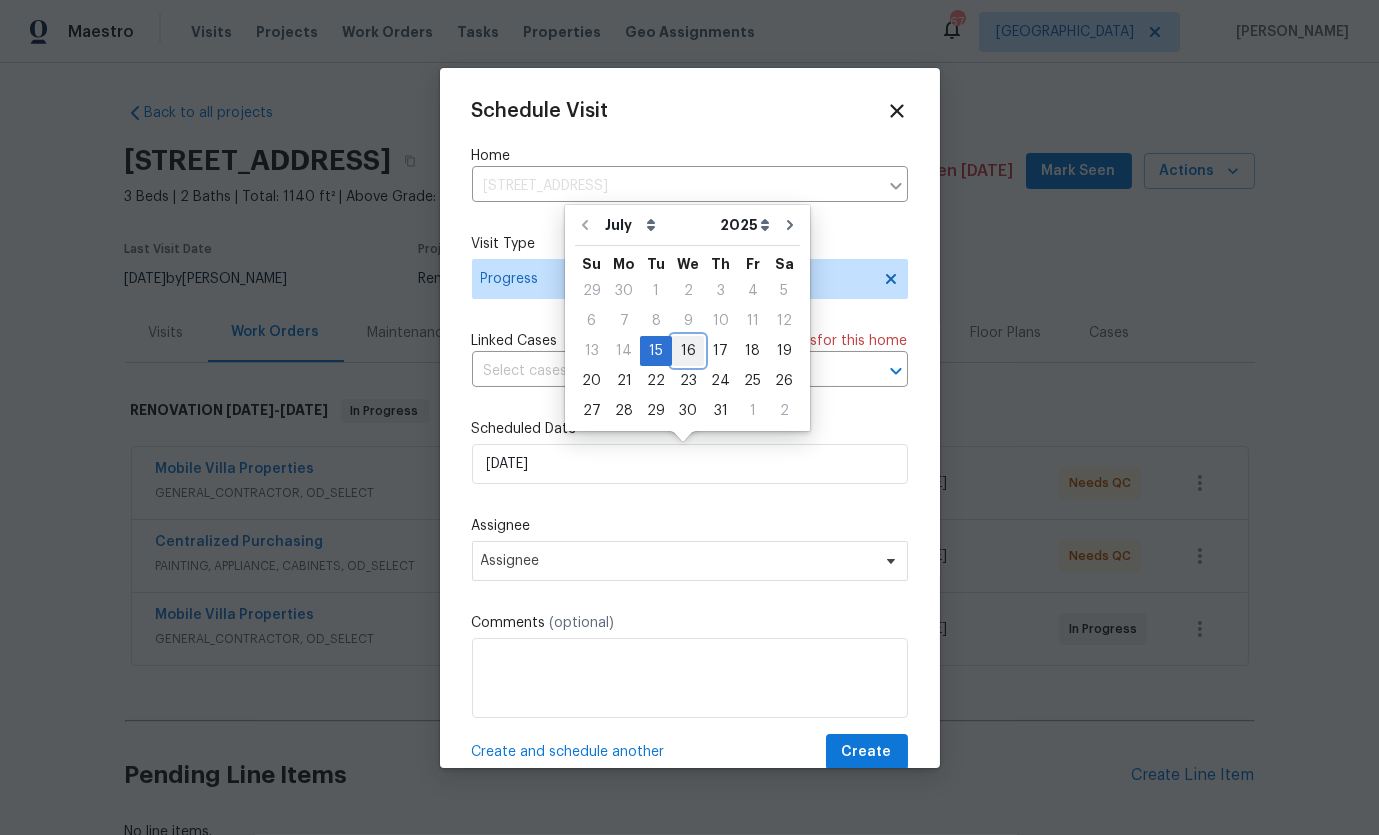 click on "16" at bounding box center (688, 351) 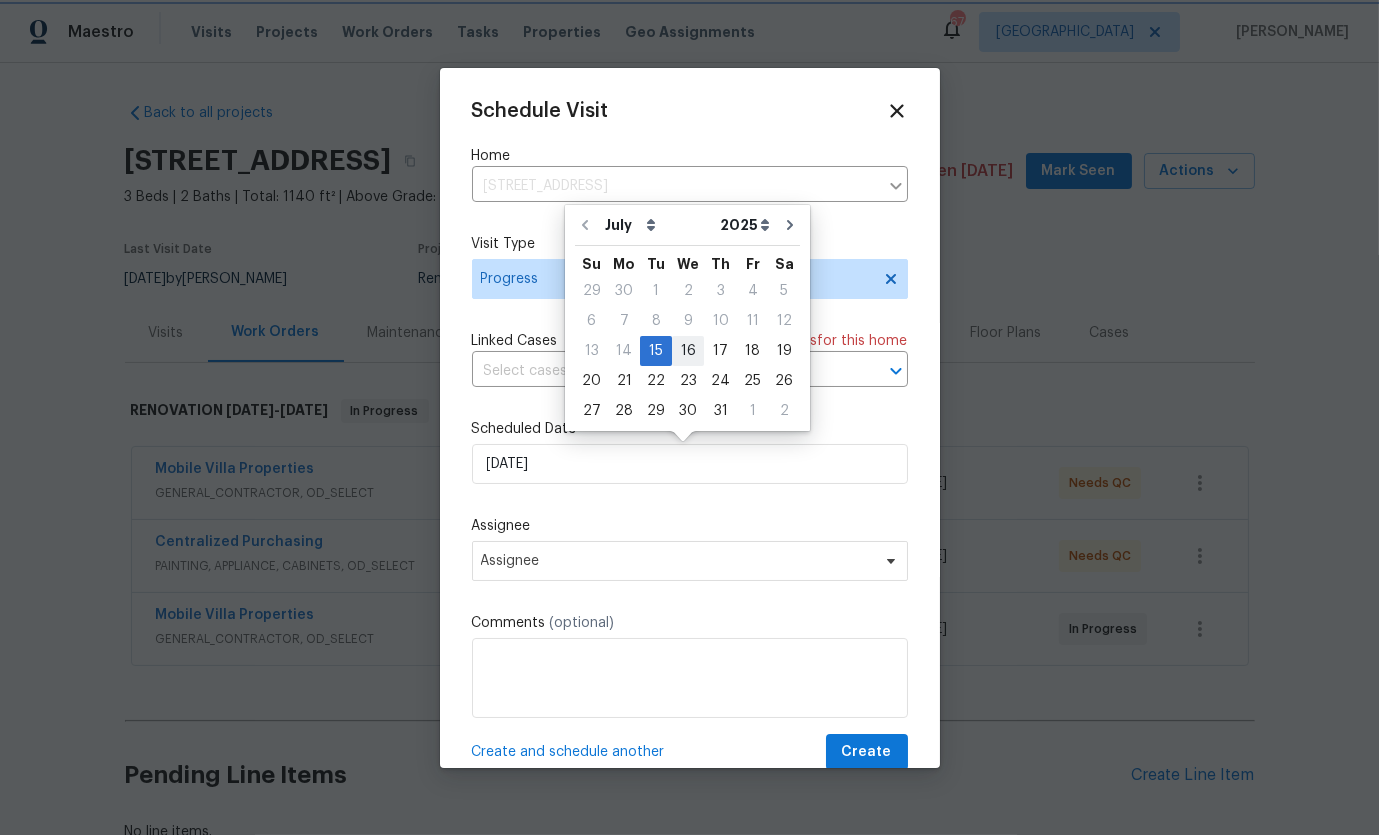 type on "[DATE]" 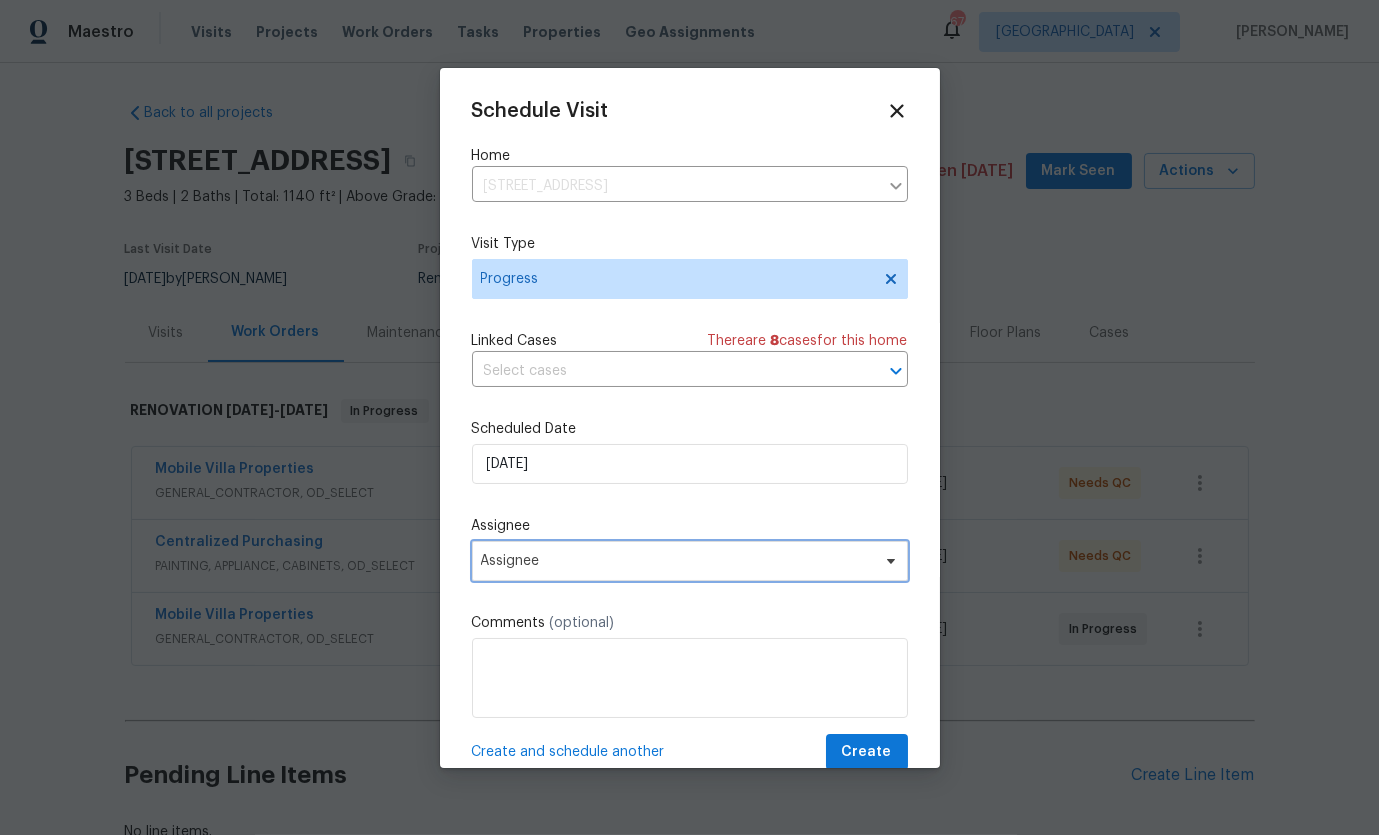 click on "Assignee" at bounding box center (677, 561) 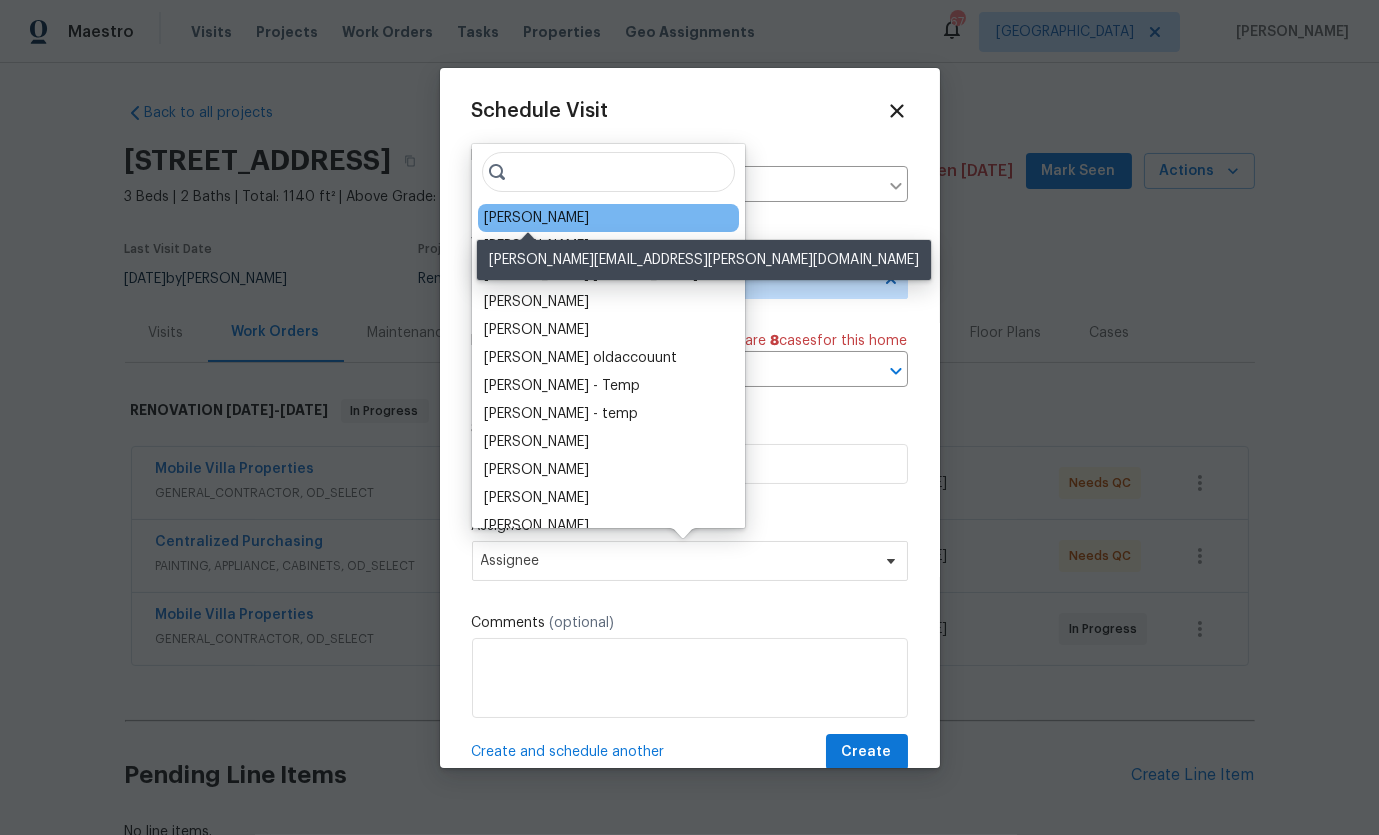 click on "[PERSON_NAME]" at bounding box center [536, 218] 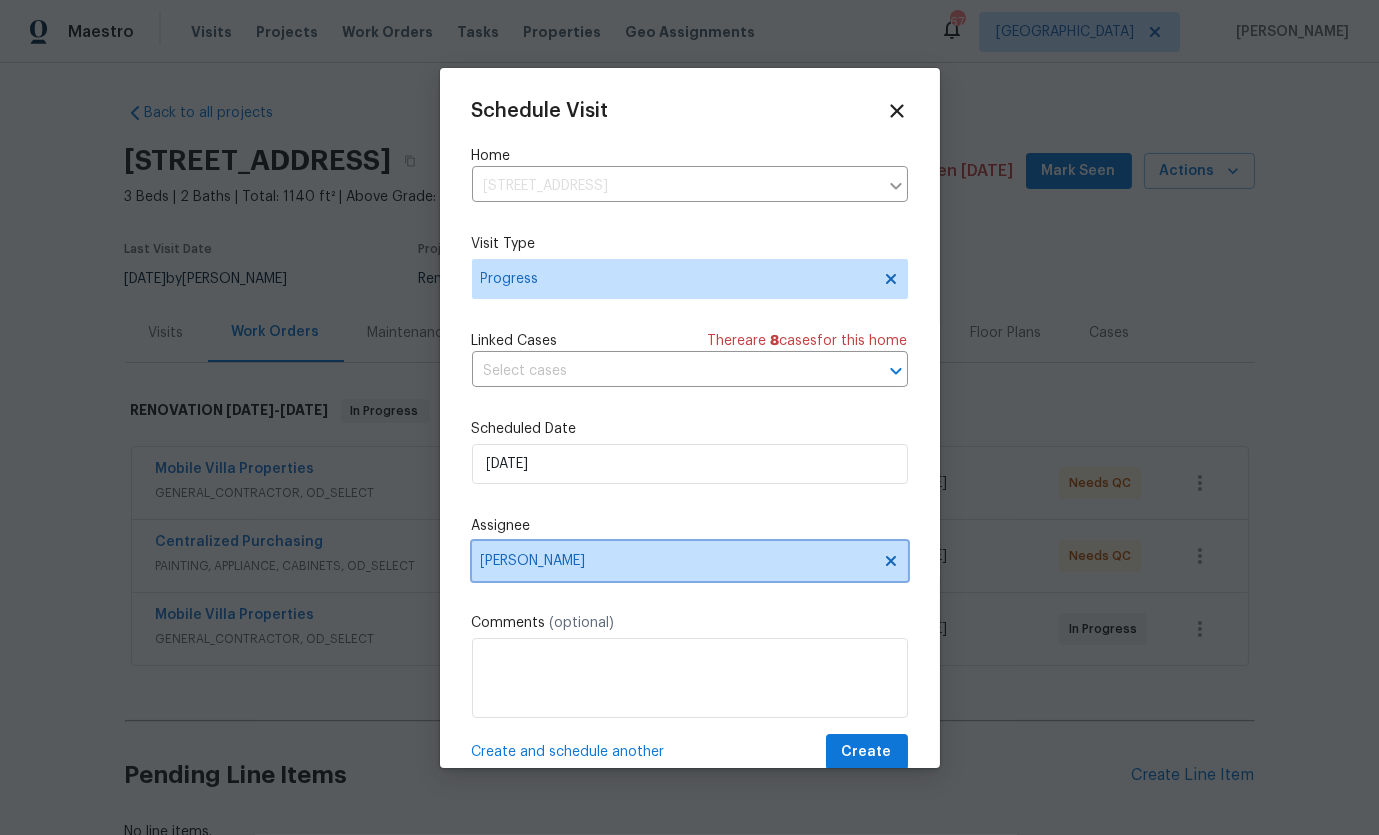 click on "[PERSON_NAME]" at bounding box center (690, 561) 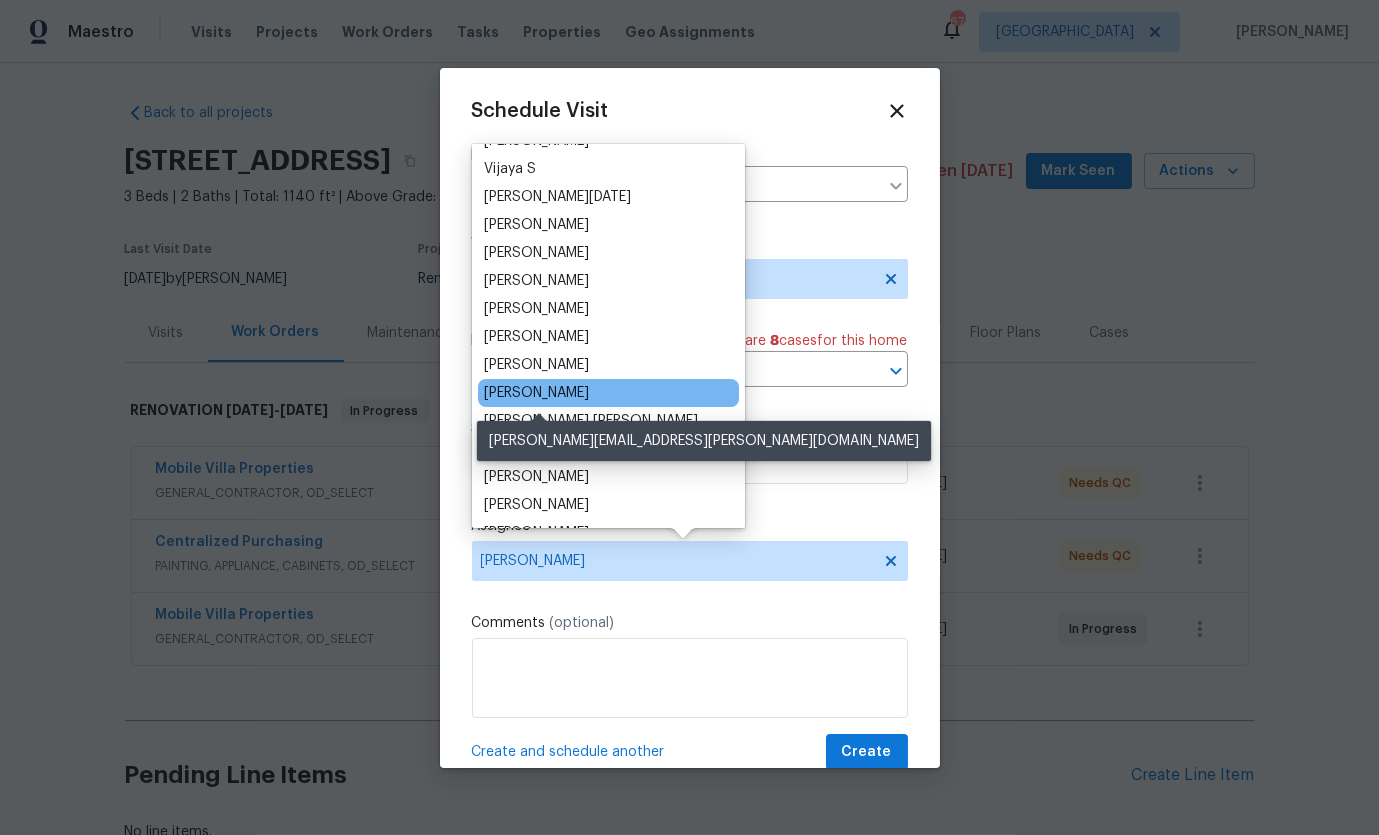 scroll, scrollTop: 0, scrollLeft: 0, axis: both 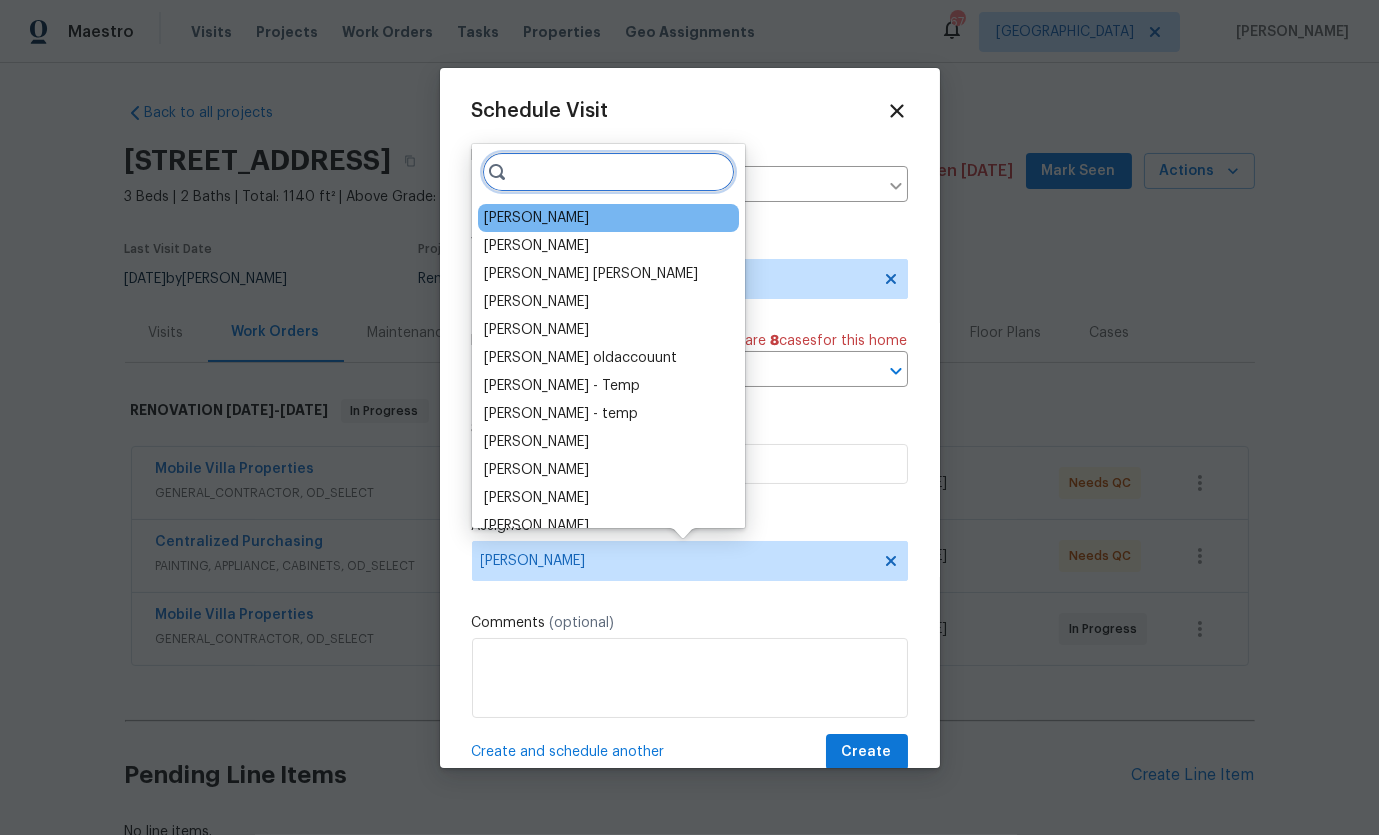click at bounding box center [608, 172] 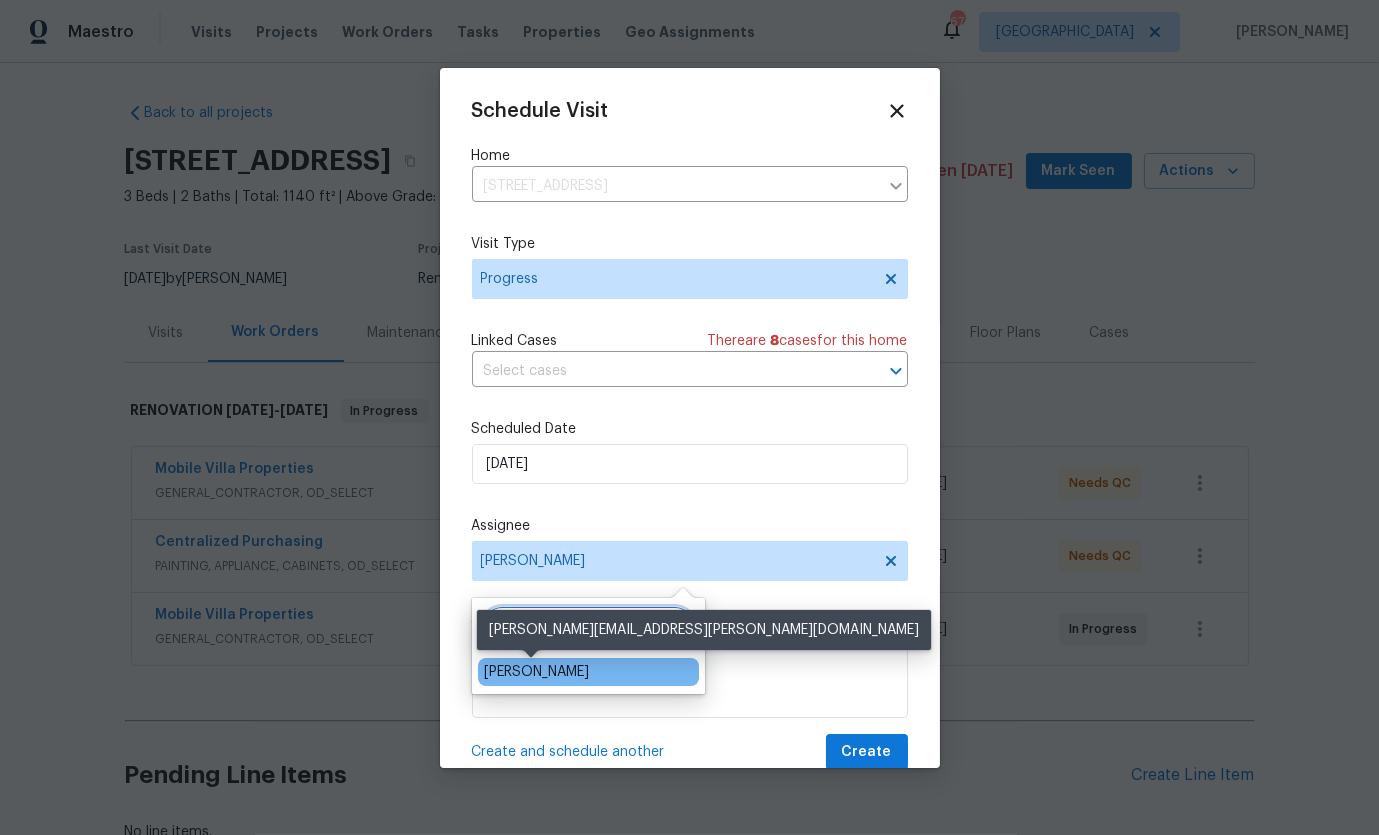 type on "cra" 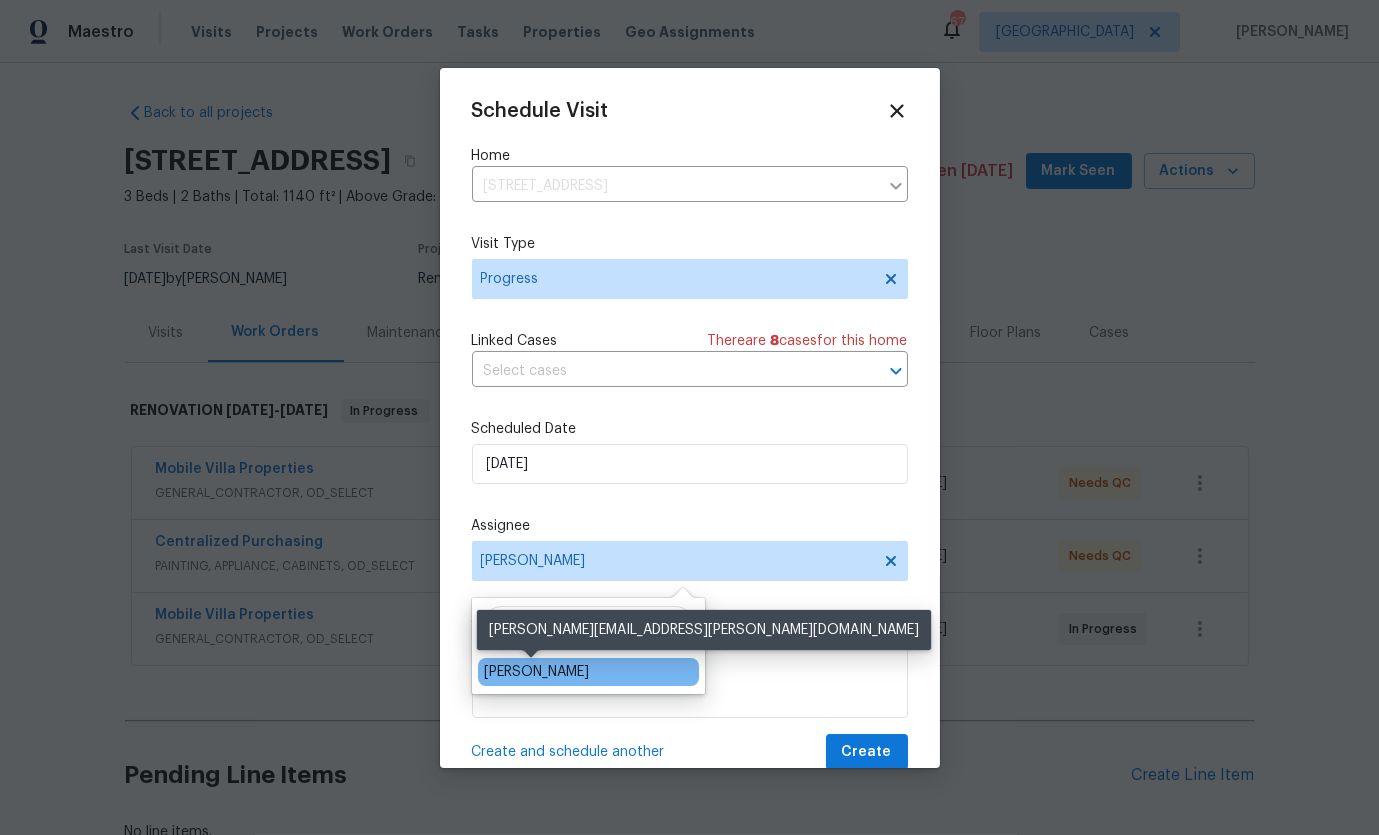click on "[PERSON_NAME]" at bounding box center [536, 672] 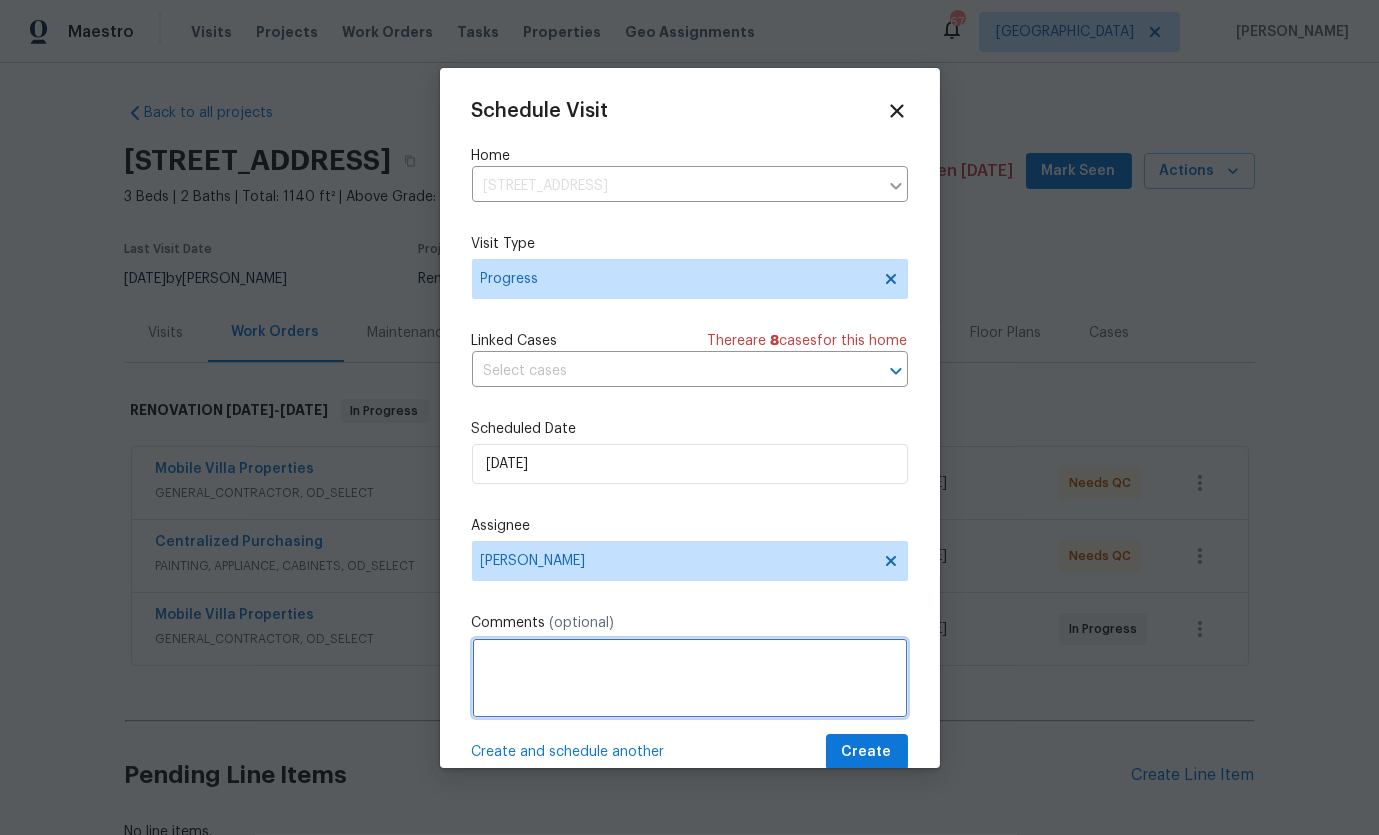 click at bounding box center [690, 678] 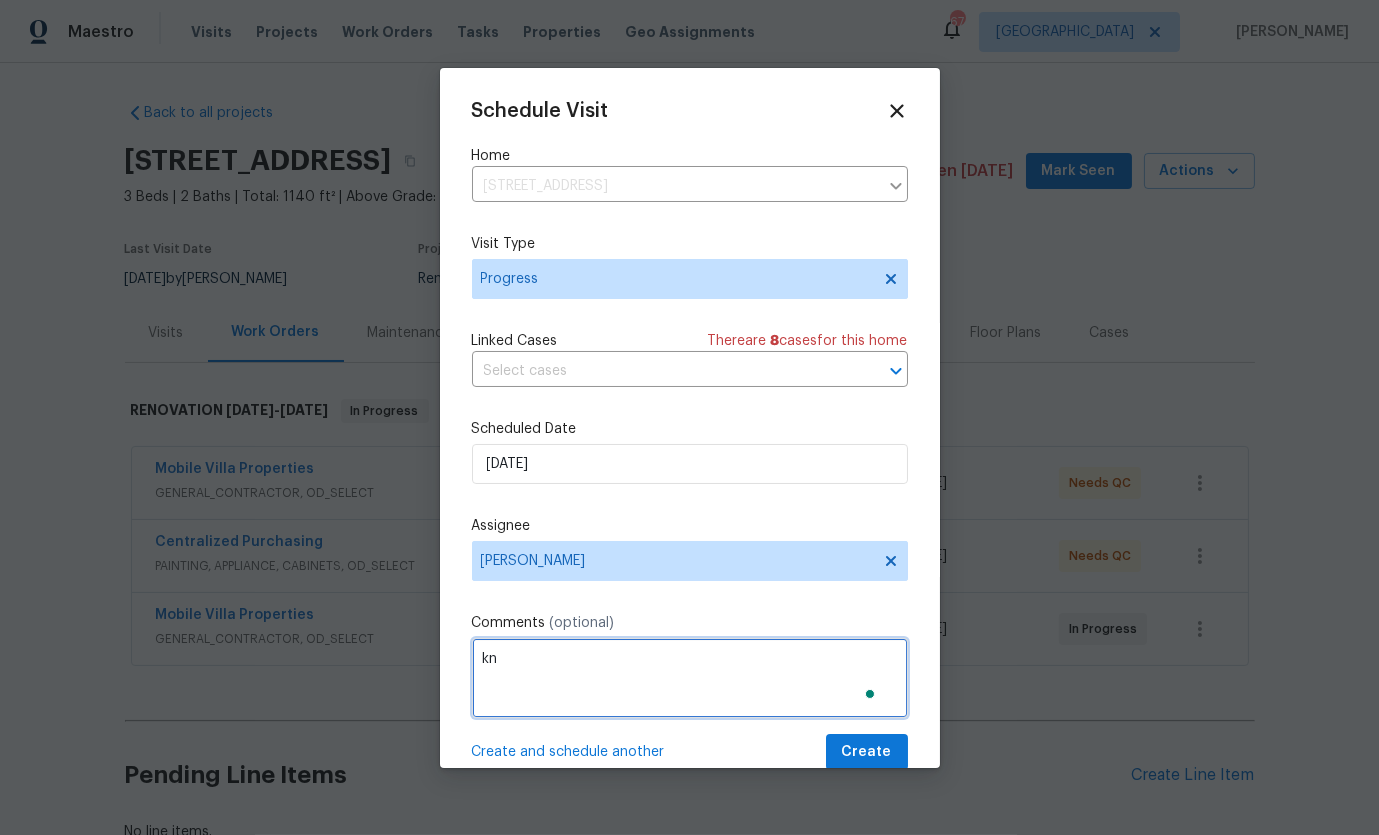 type on "k" 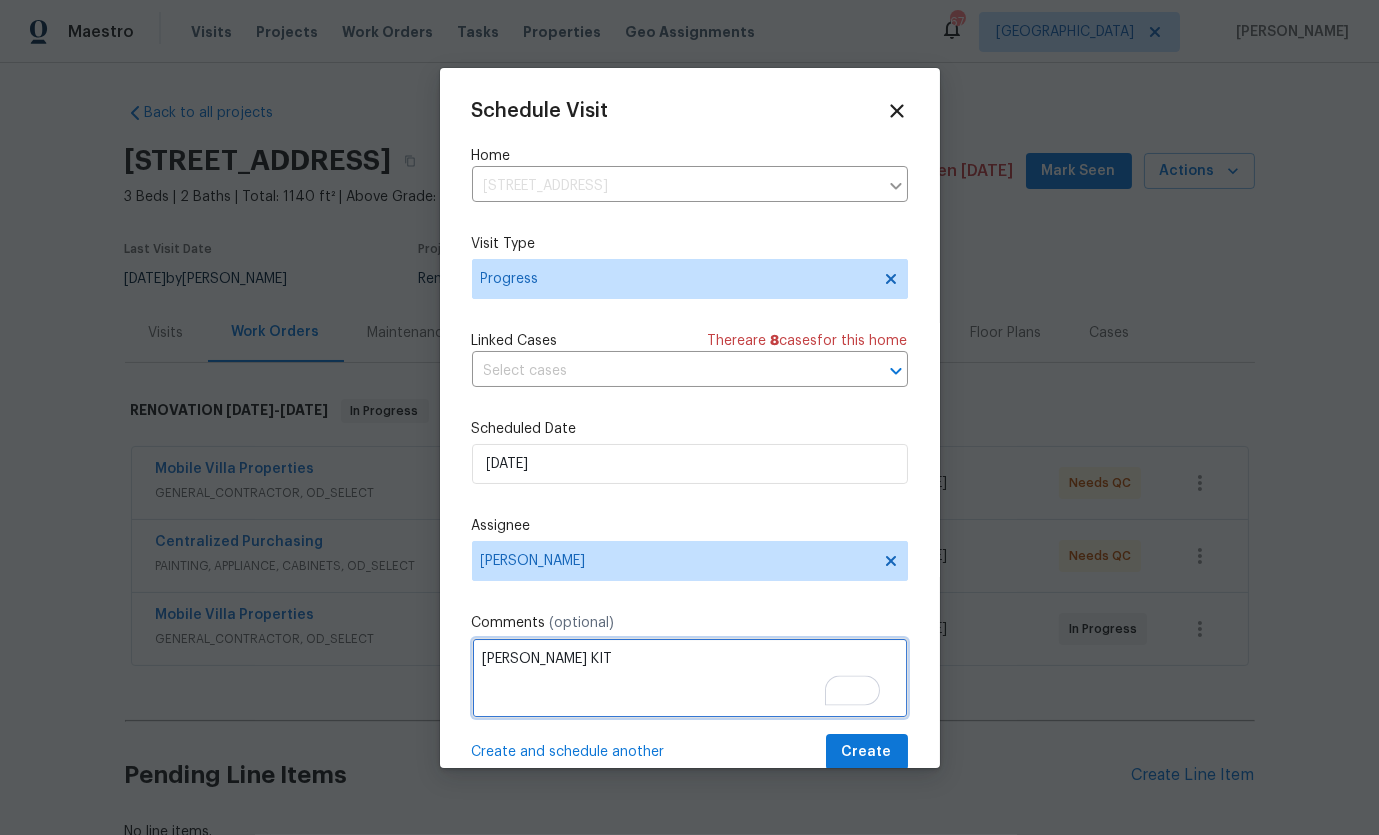 scroll, scrollTop: 12, scrollLeft: 0, axis: vertical 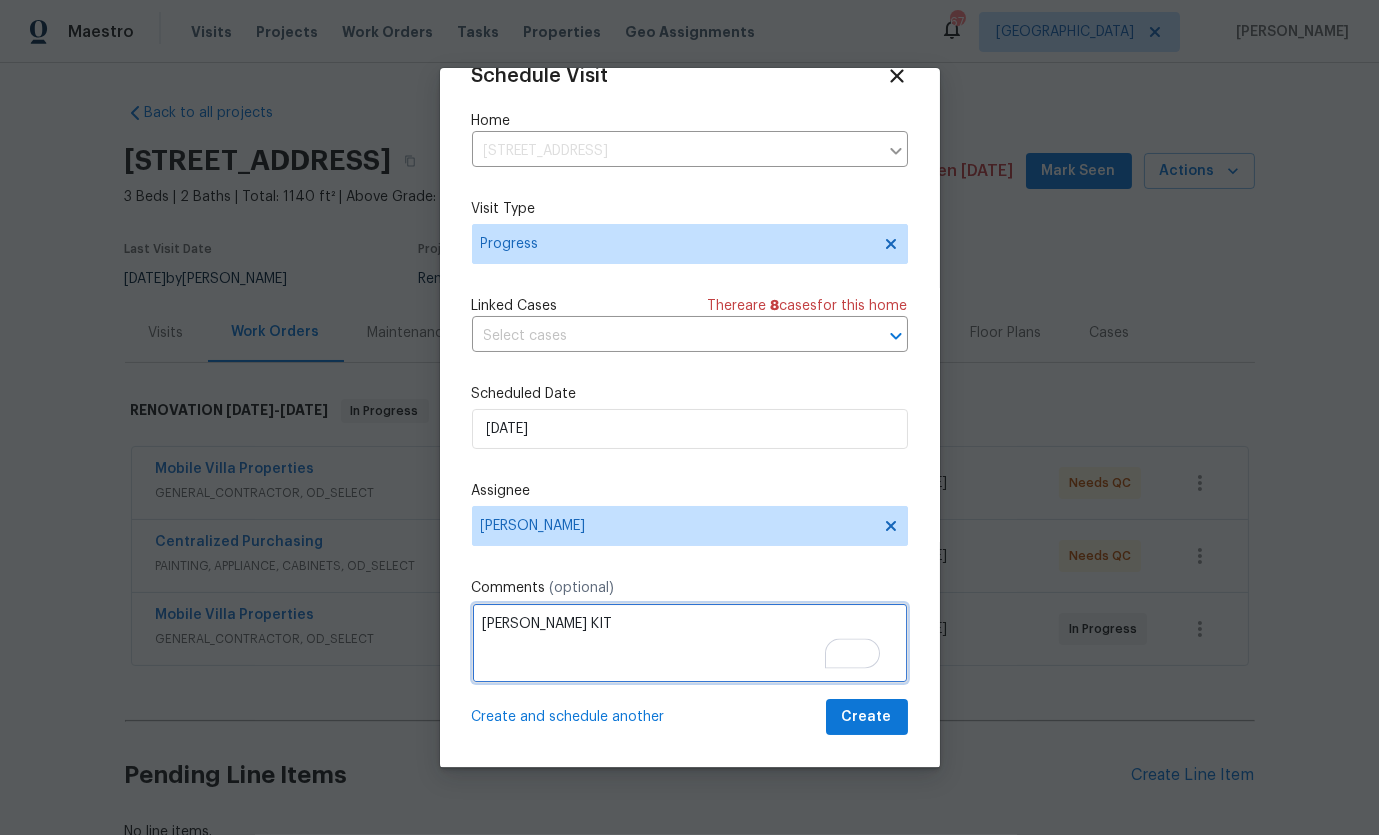 type on "[PERSON_NAME] KIT" 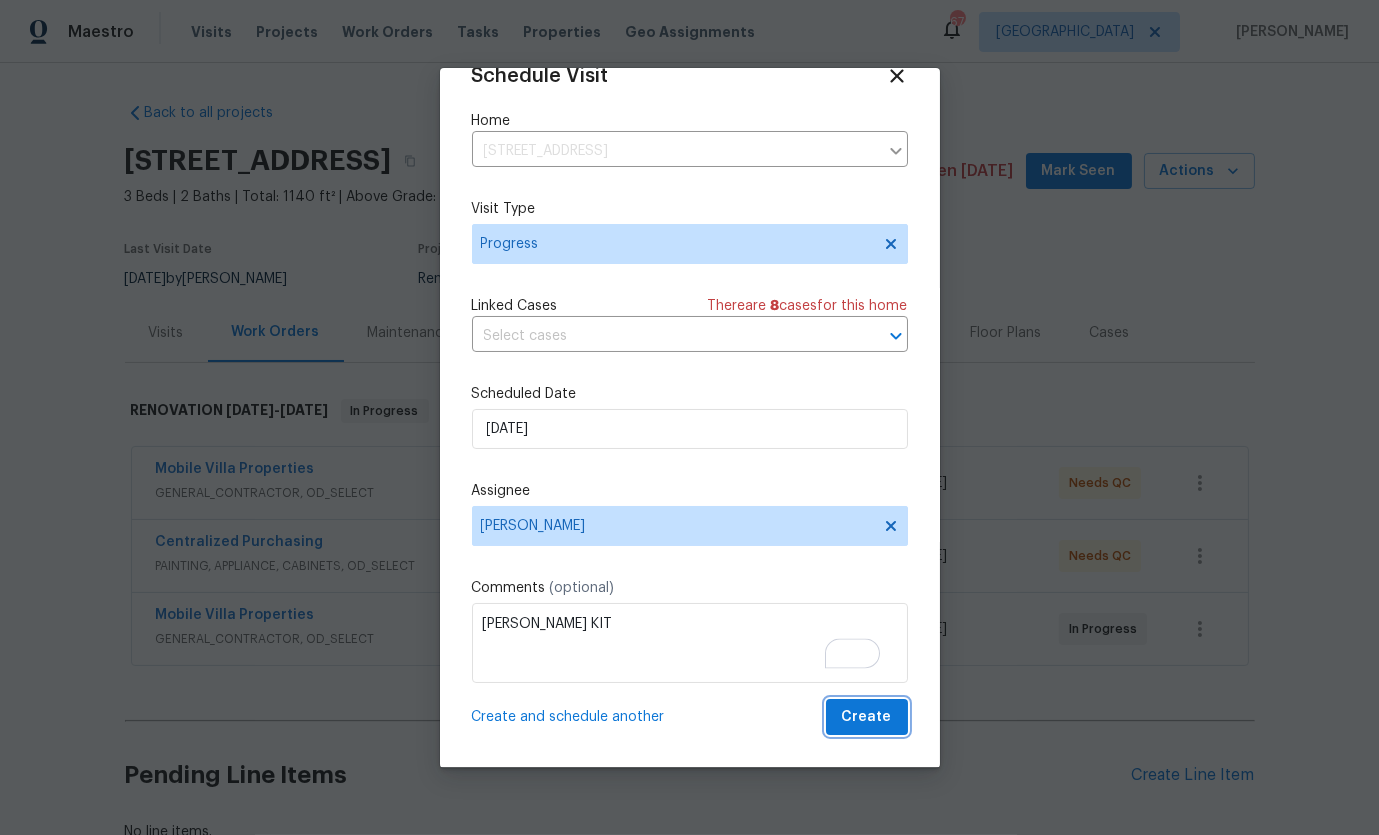 click on "Create" at bounding box center [867, 717] 